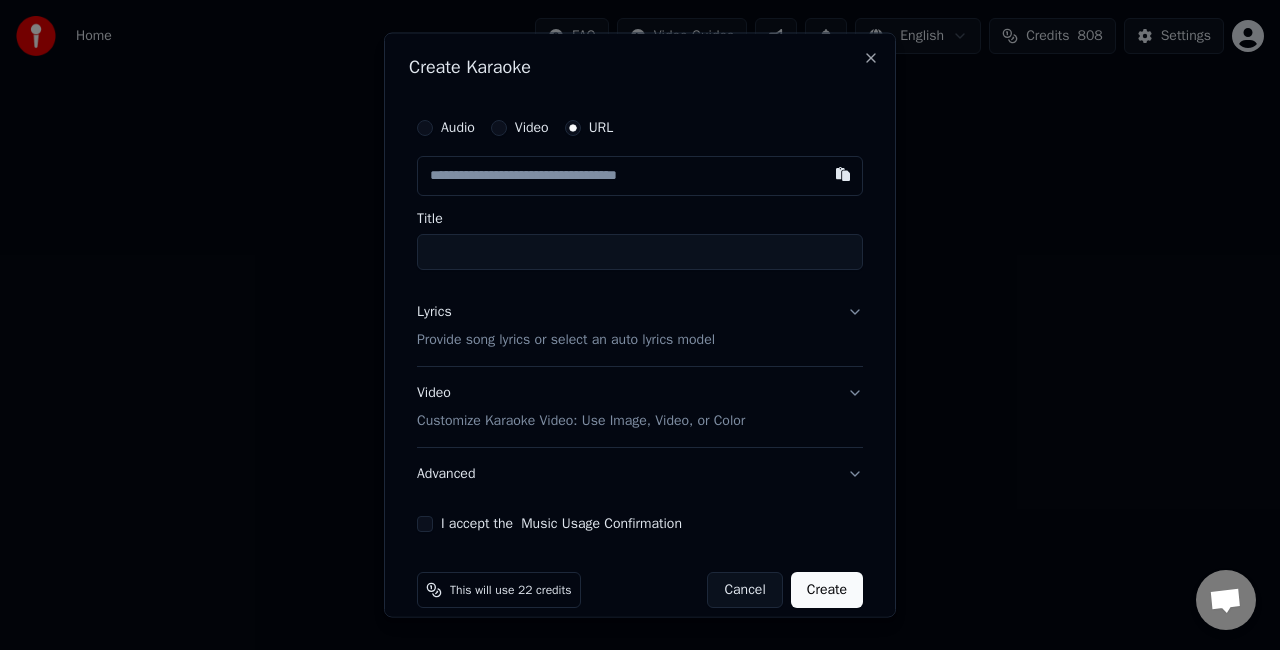scroll, scrollTop: 0, scrollLeft: 0, axis: both 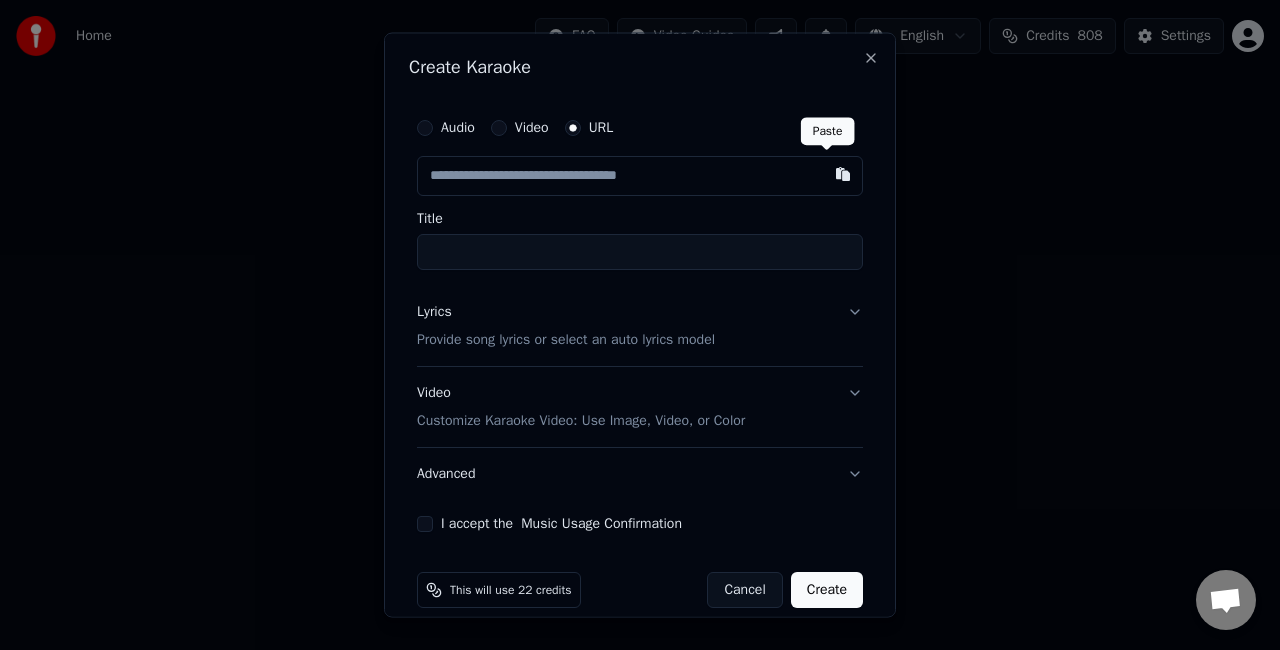 click at bounding box center (843, 174) 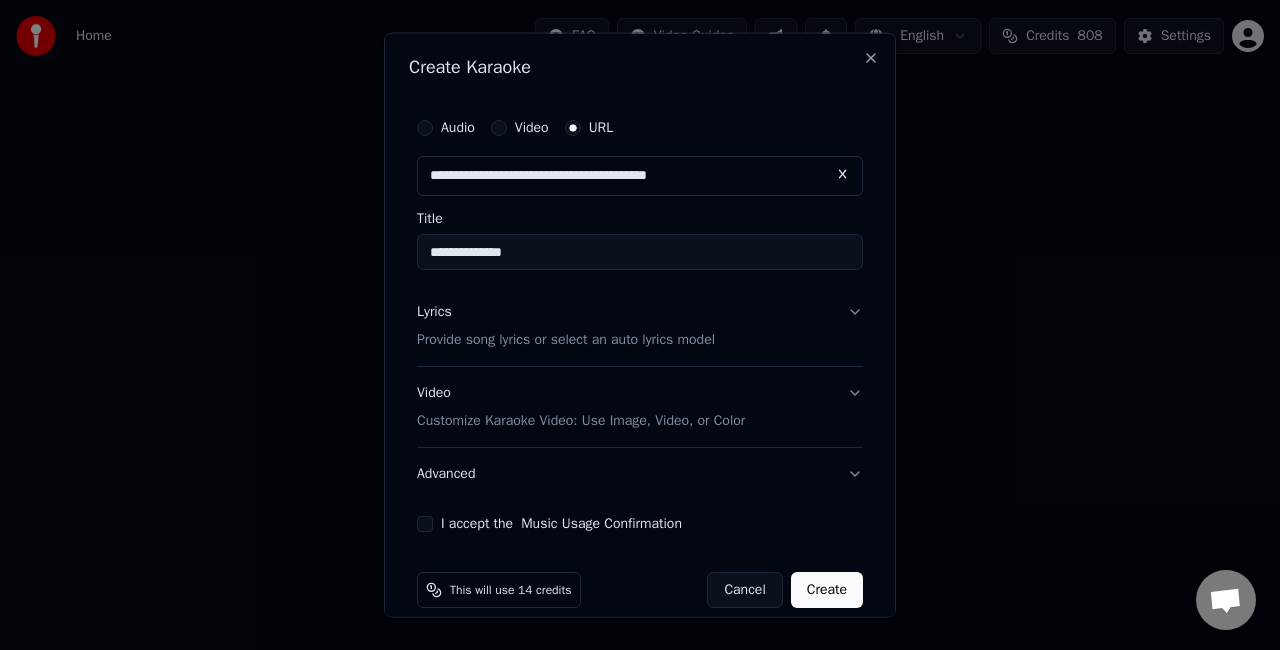 click on "**********" at bounding box center [640, 252] 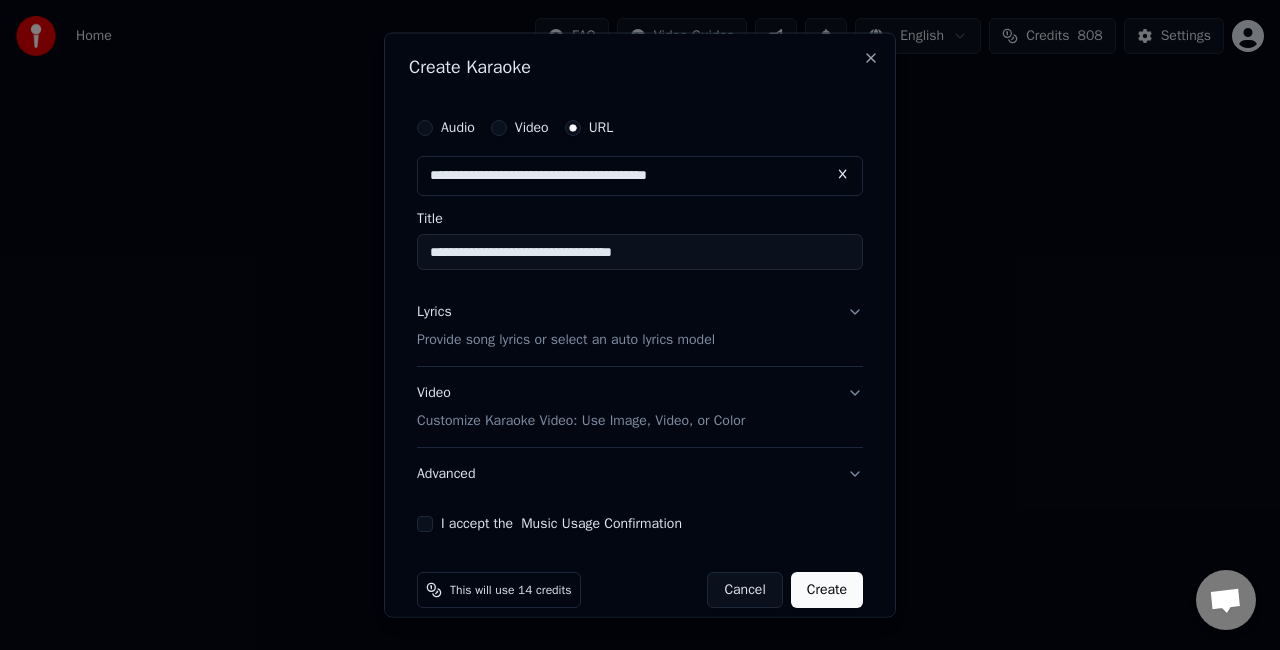 type on "**********" 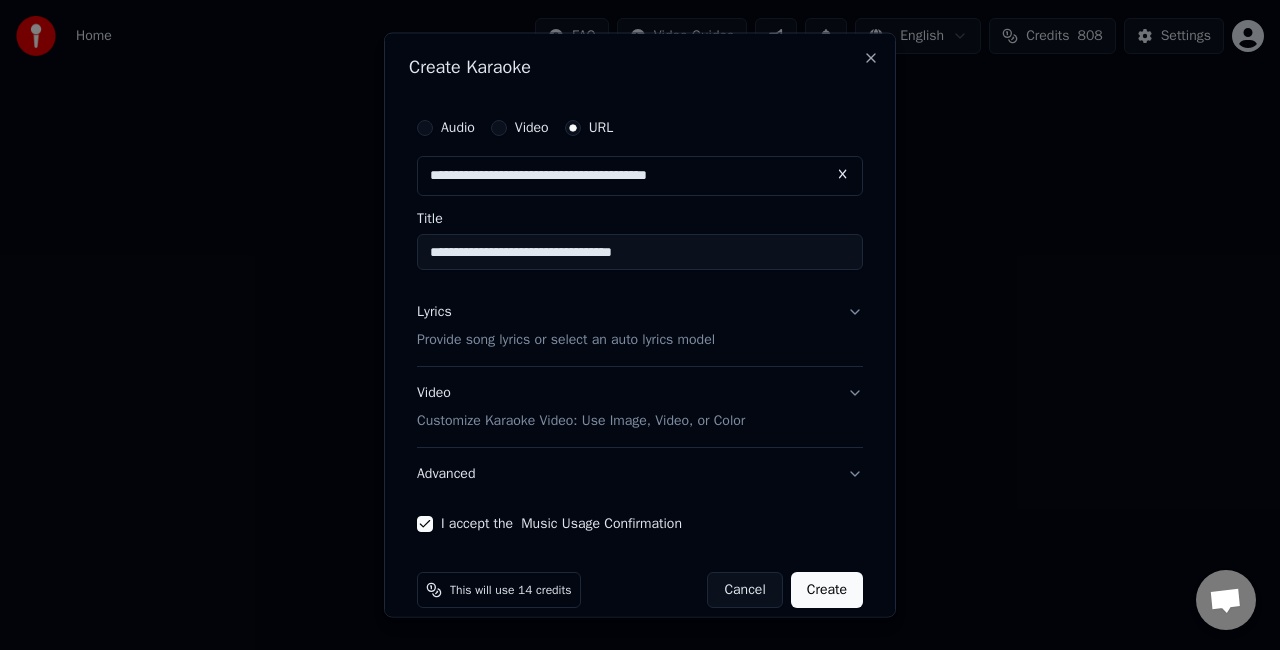 click on "Create" at bounding box center (827, 589) 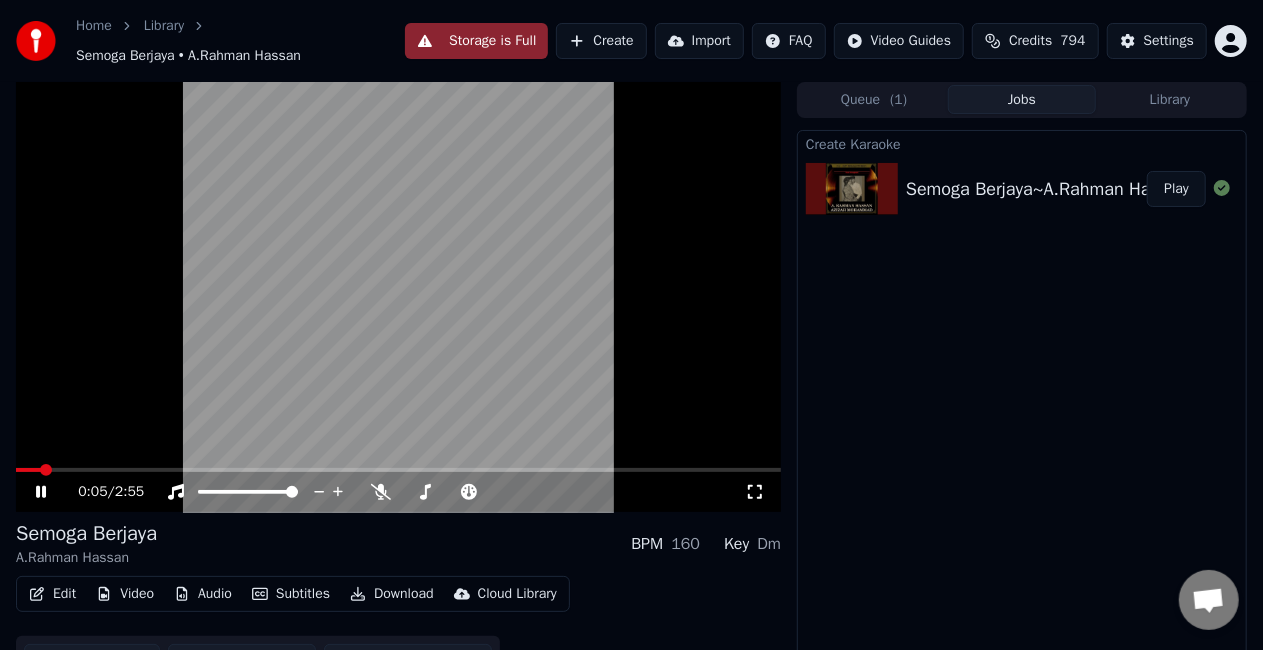 click at bounding box center [398, 297] 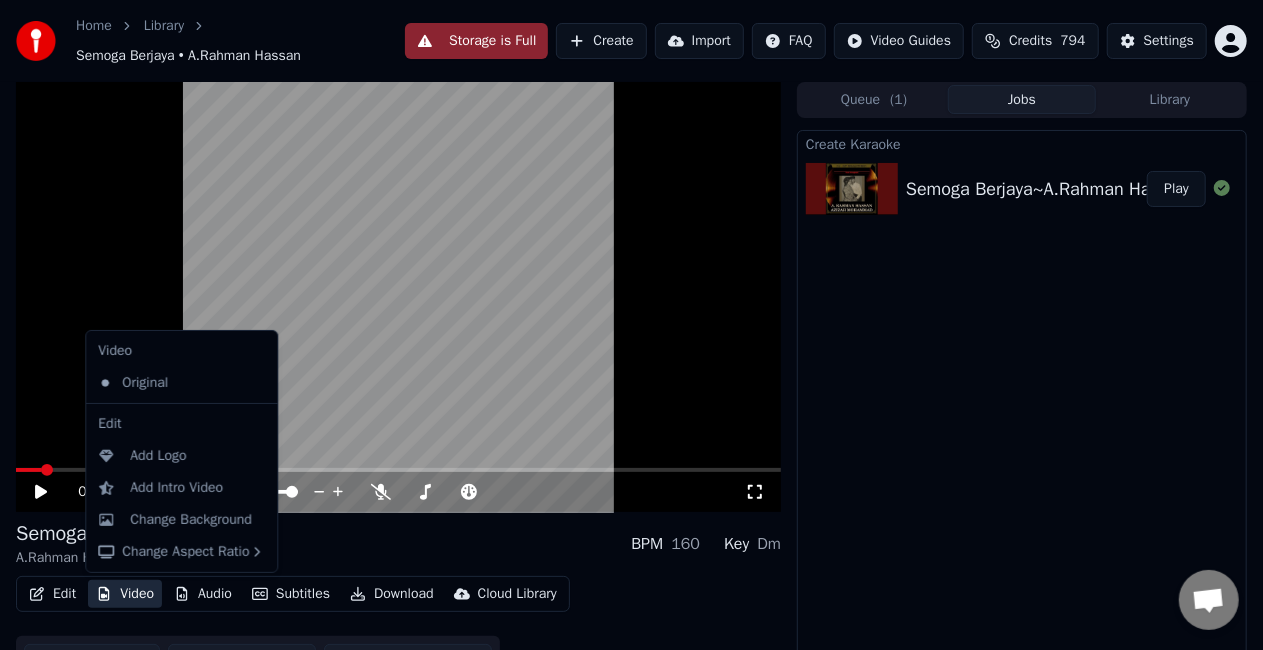click on "Video" at bounding box center (125, 594) 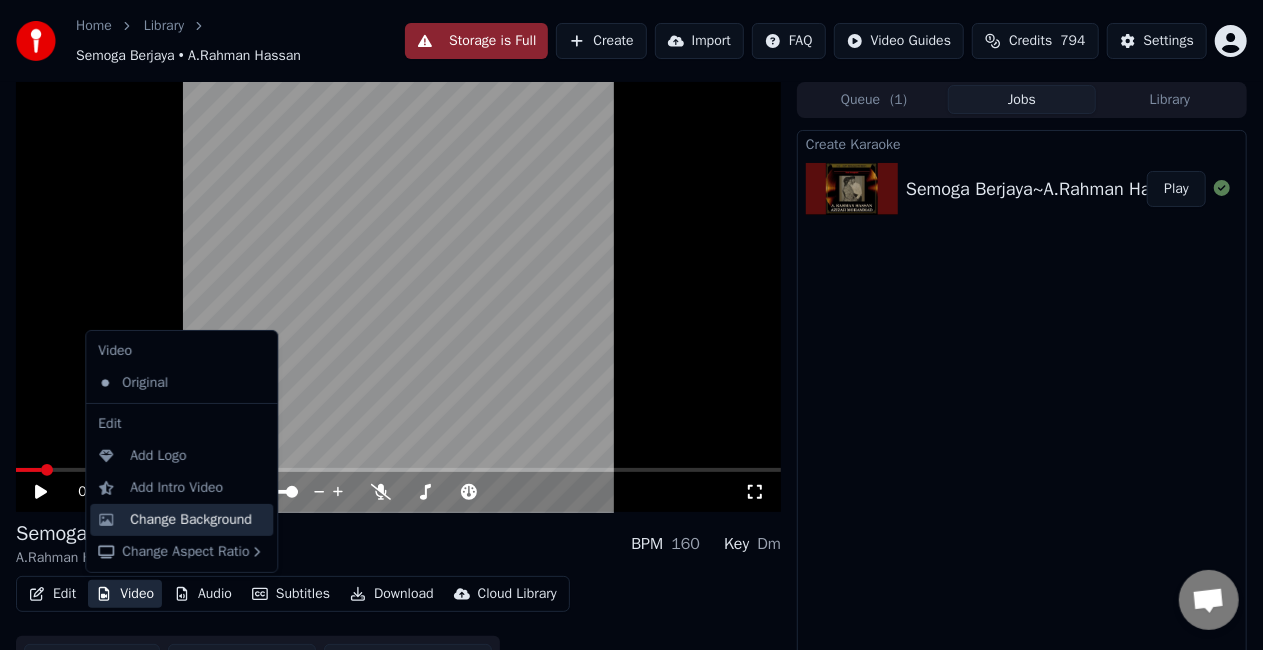 click on "Change Background" at bounding box center [191, 520] 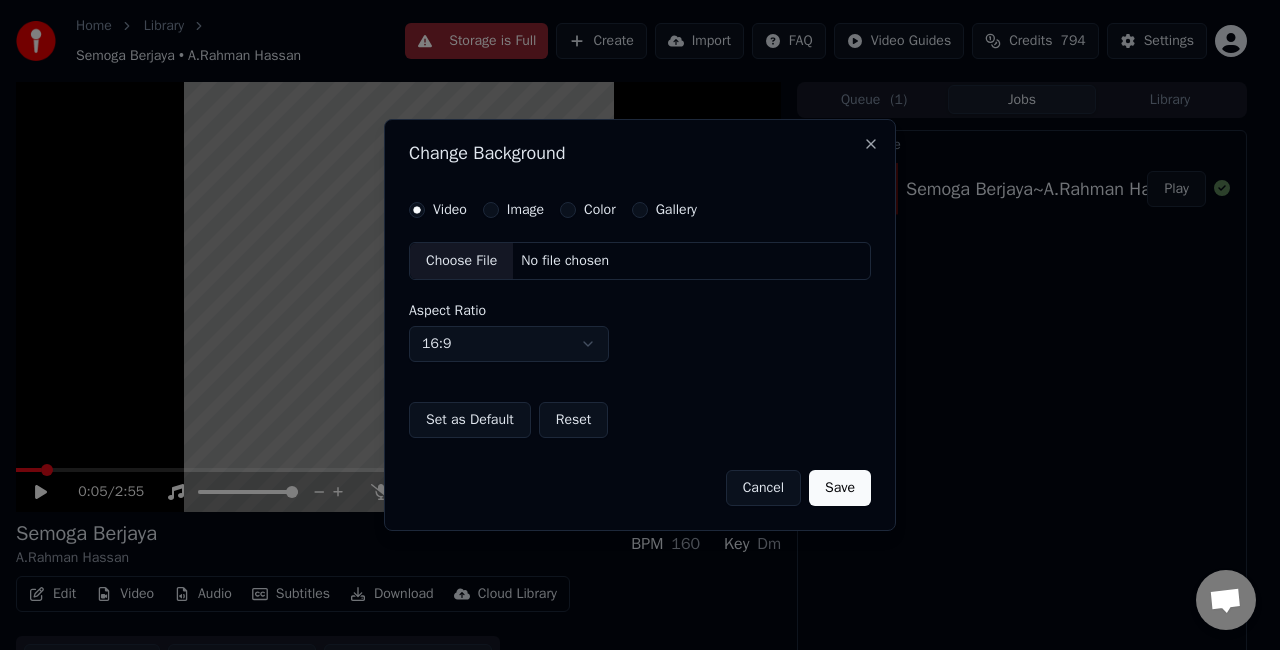 click on "Video Image Color Gallery Choose File No file chosen Aspect Ratio 16:9 **** **** *** *** *** Set as Default Reset" at bounding box center (640, 320) 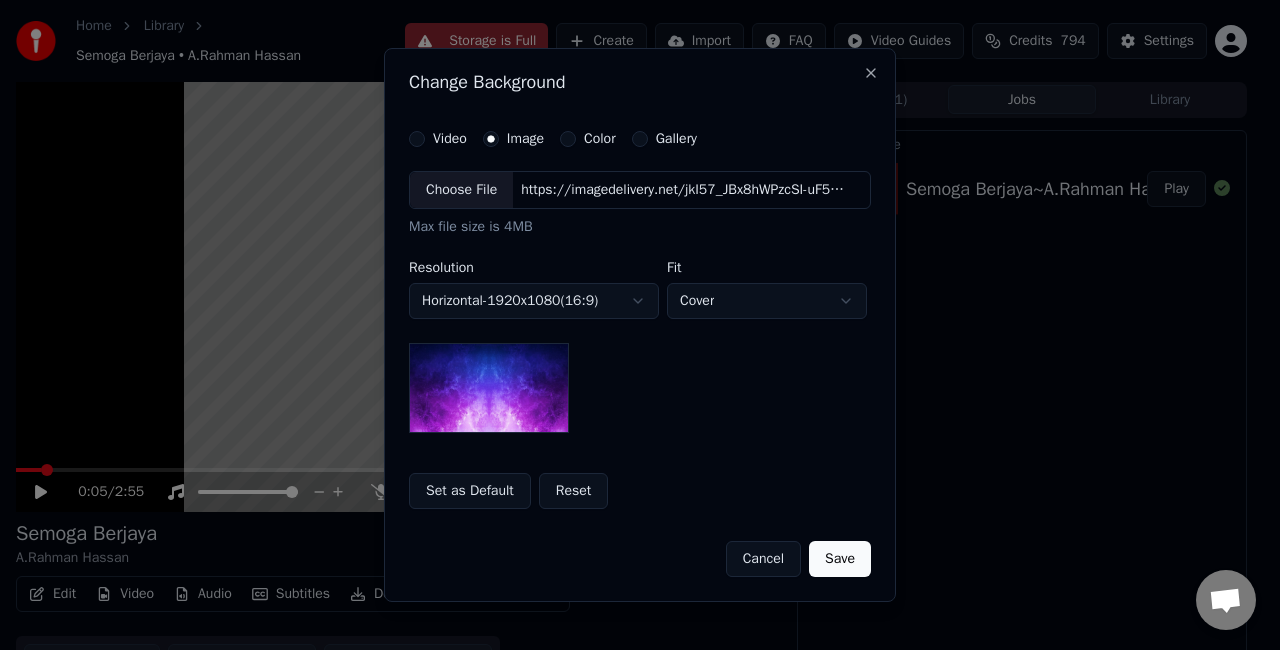 click on "Video" at bounding box center (417, 139) 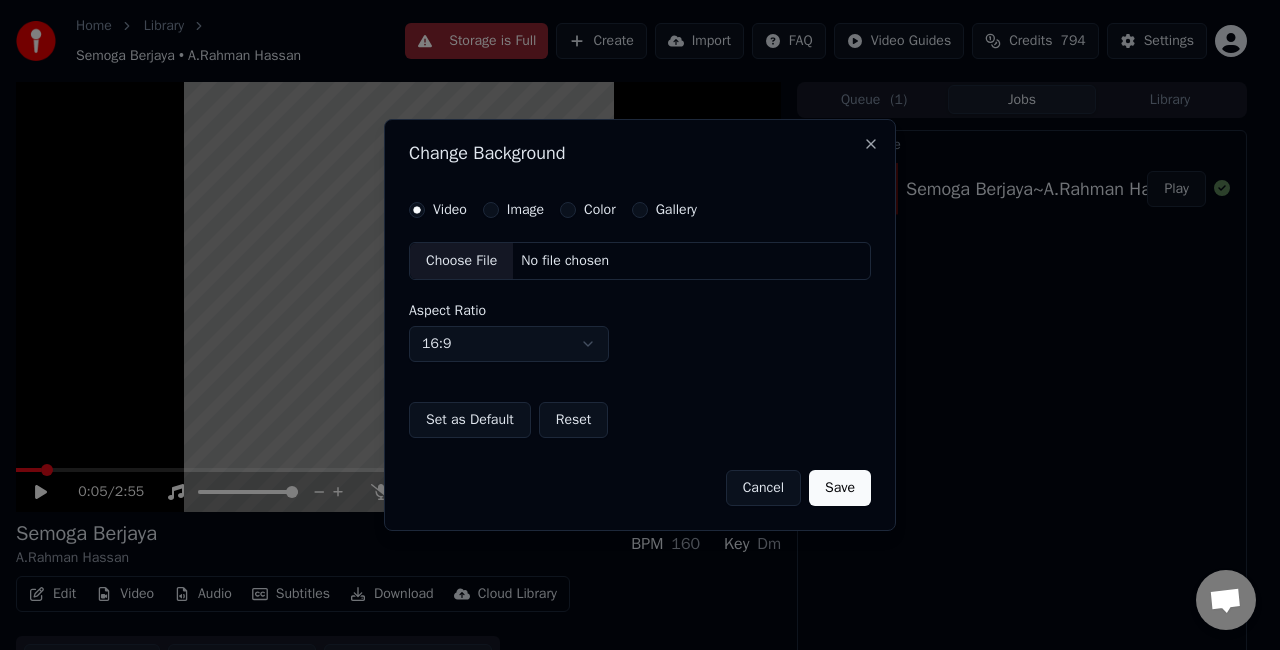 click on "Choose File" at bounding box center [461, 261] 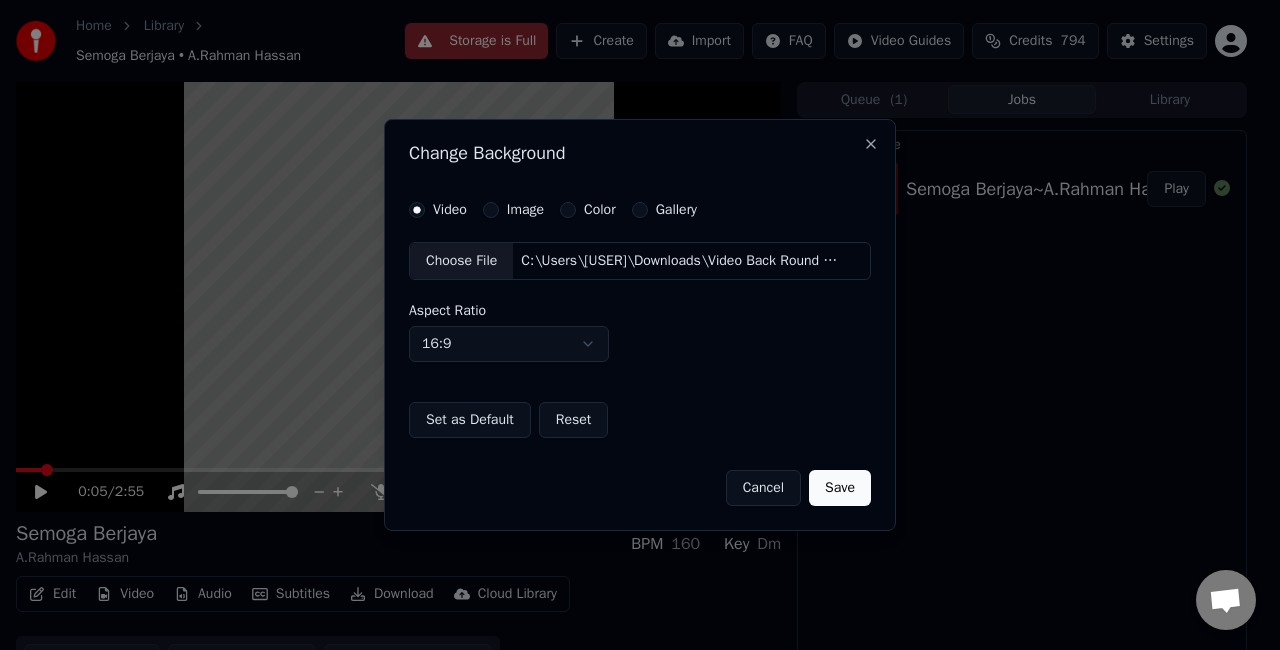 click on "Home Library Semoga Berjaya • A.Rahman Hassan Storage is Full Create Import FAQ Video Guides Credits 794 Settings 0:05  /  2:55 Semoga Berjaya A.Rahman Hassan BPM 160 Key Dm Edit Video Audio Subtitles Download Cloud Library Manual Sync Download Video Open Dual Screen Queue ( 1 ) Jobs Library Create Karaoke Semoga Berjaya~A.Rahman Hassan [YEAR]  Play Change Background Video Image Color Gallery Choose File C:\Users\[USER]\Downloads\Video Back Round Karaoke.mp4" at bounding box center (631, 325) 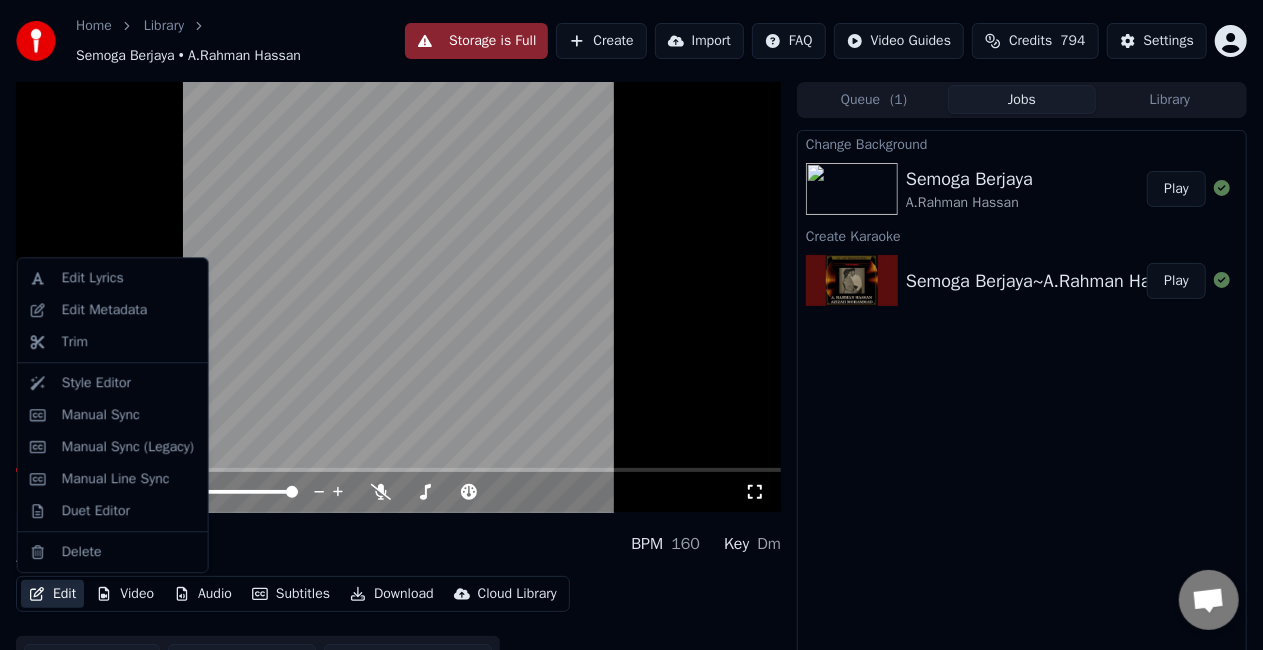 click on "Edit" at bounding box center (52, 594) 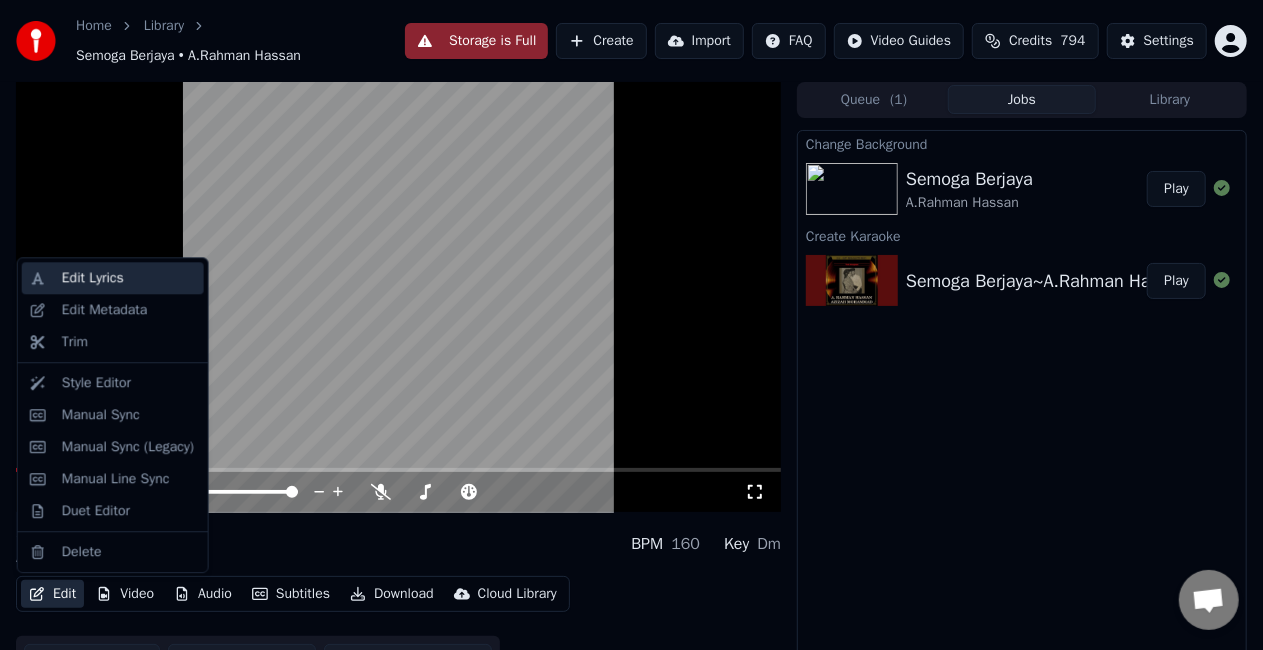 click on "Edit Lyrics" at bounding box center [113, 278] 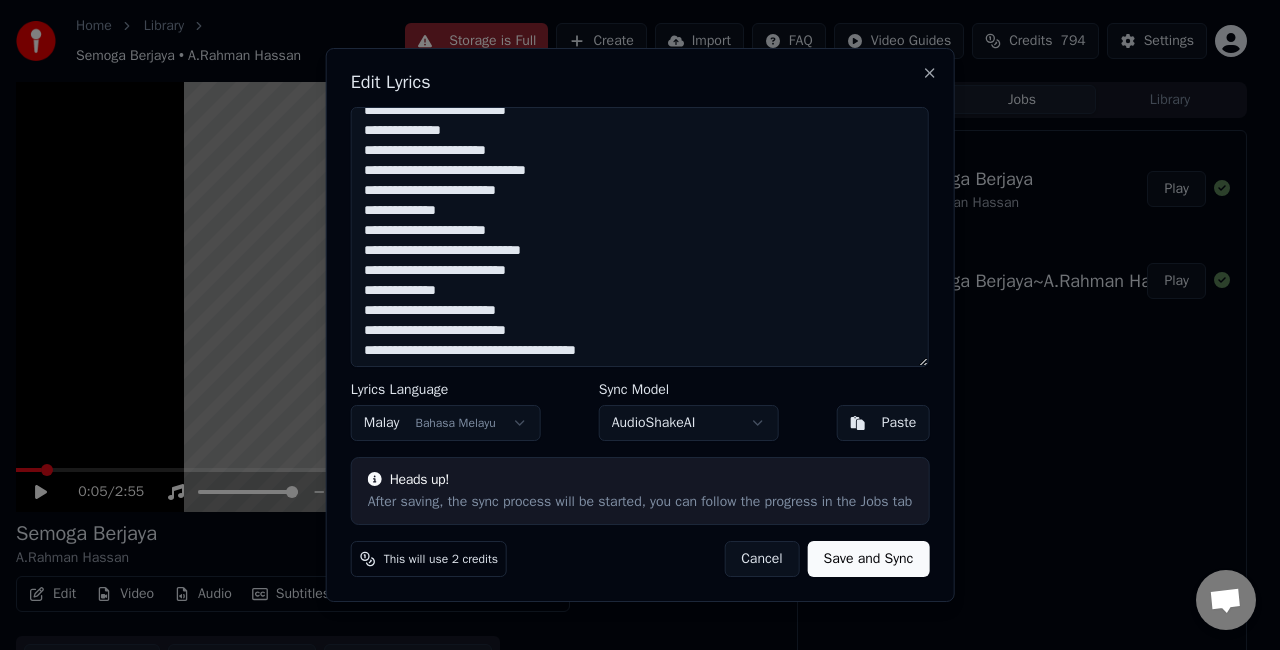 scroll, scrollTop: 136, scrollLeft: 0, axis: vertical 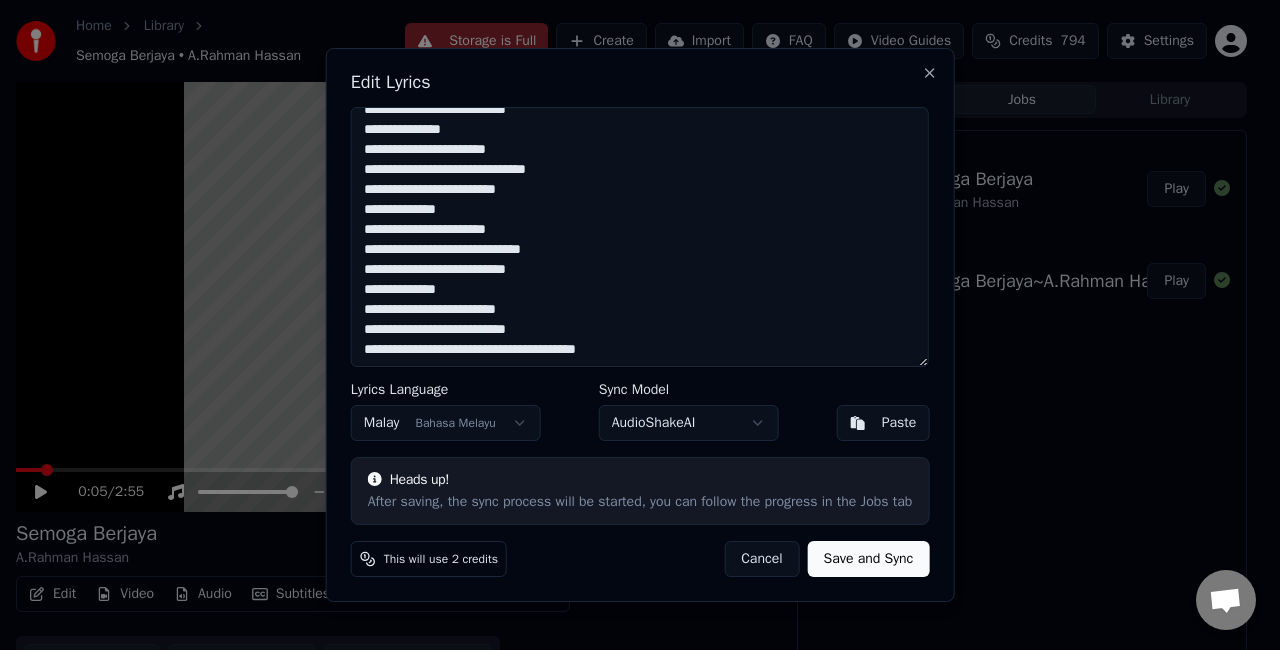 click on "**********" at bounding box center (640, 237) 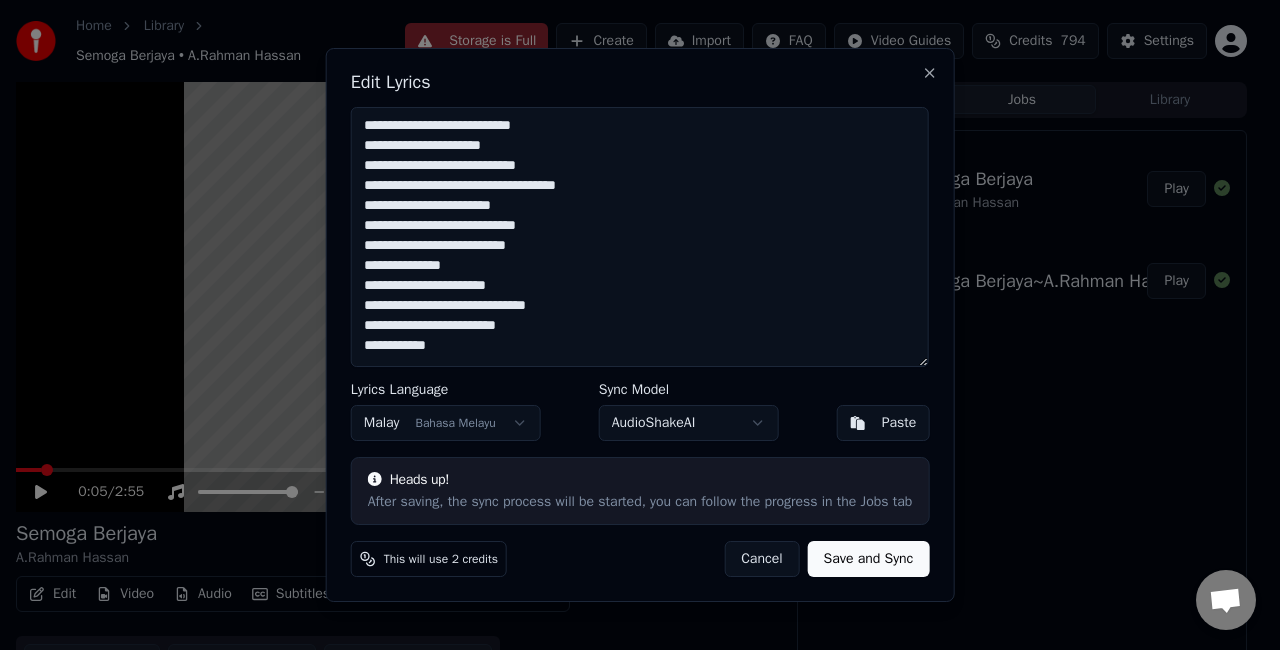 scroll, scrollTop: 0, scrollLeft: 0, axis: both 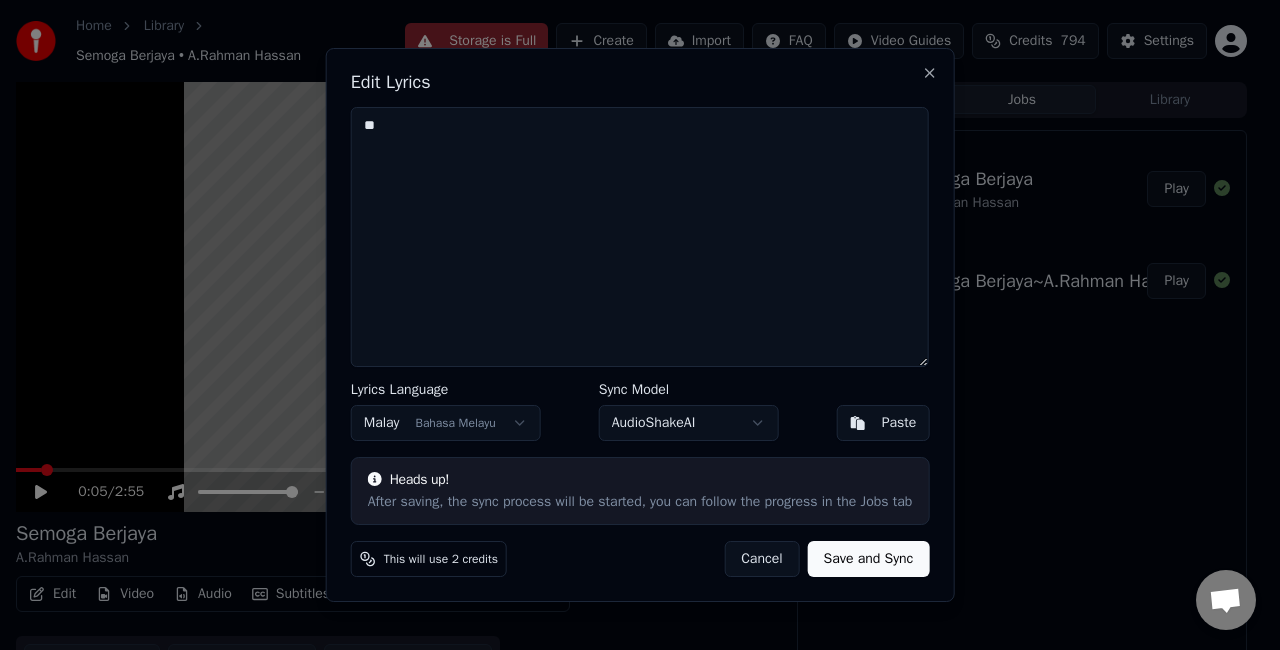 type on "*" 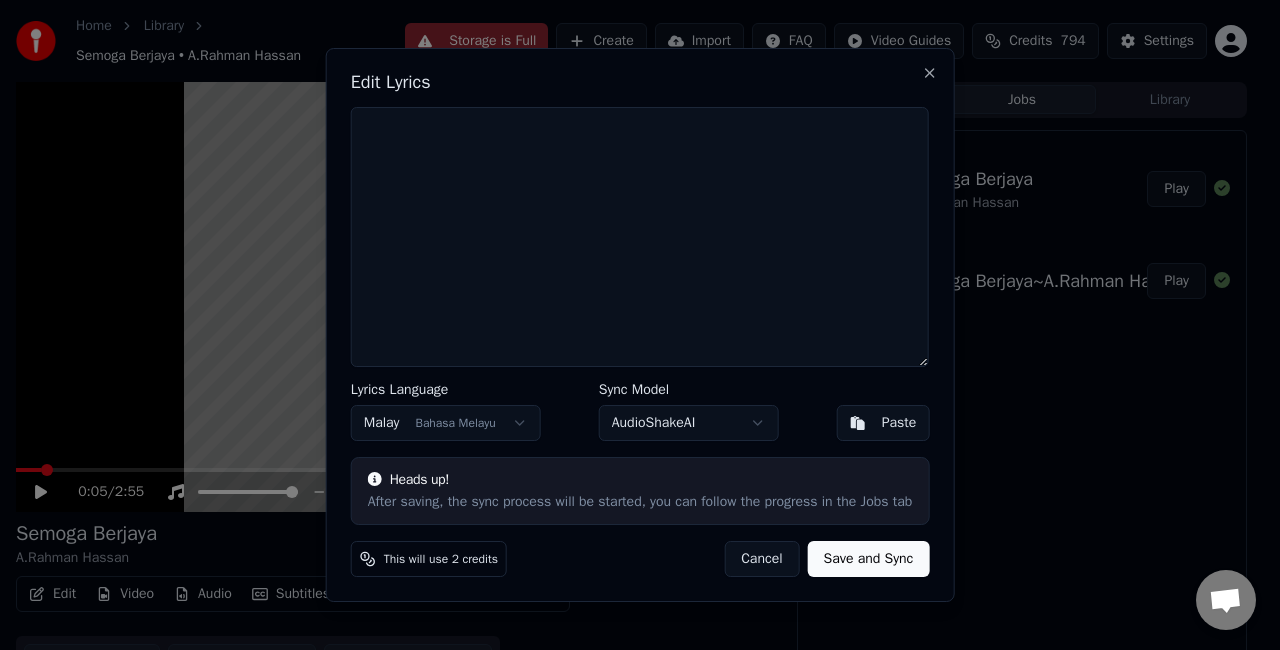 click on "Paste" at bounding box center [899, 423] 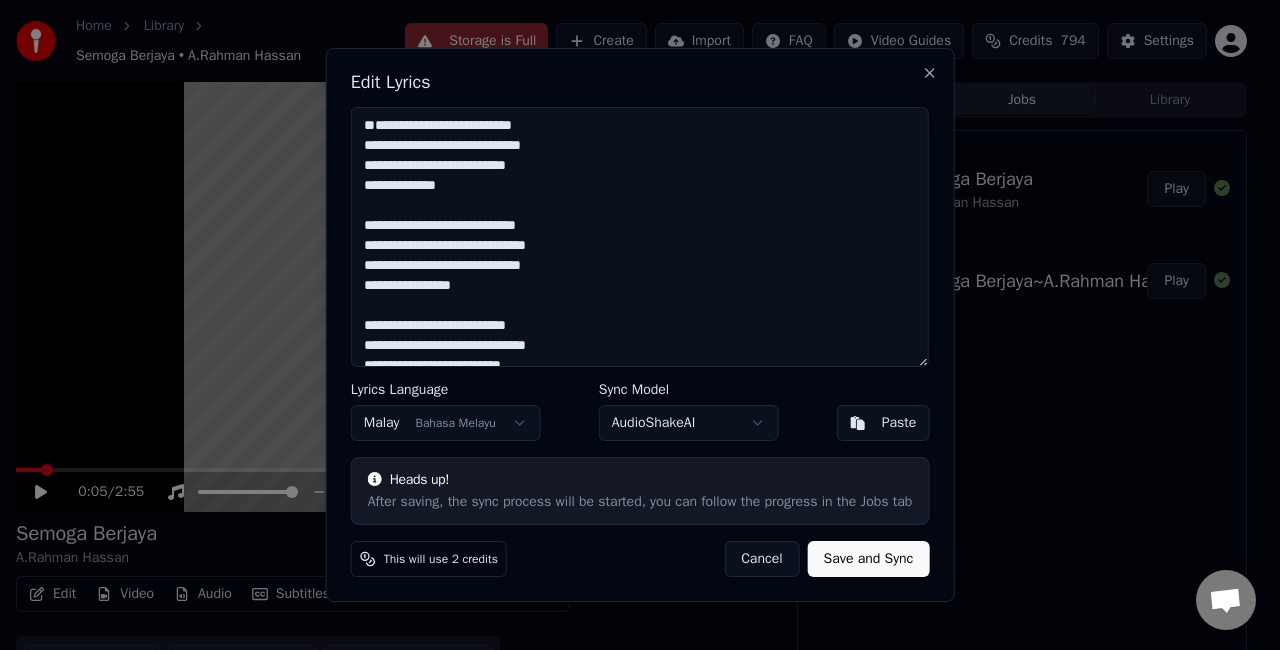 click on "**********" at bounding box center (640, 237) 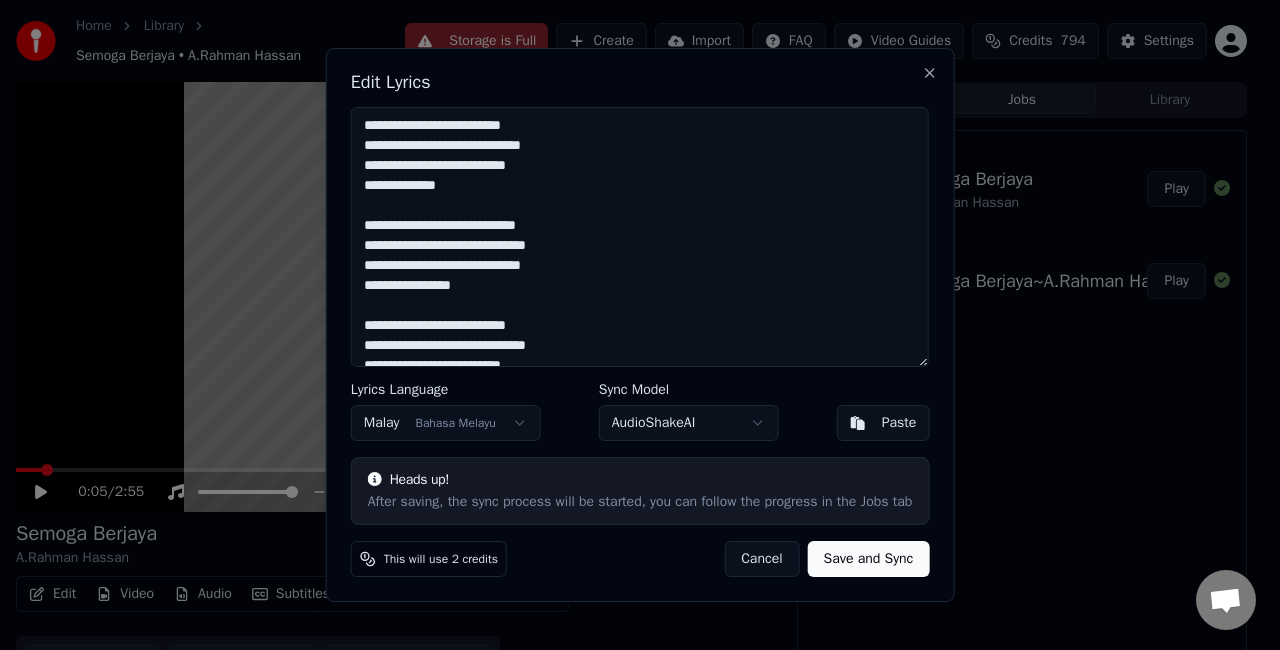 click on "**********" at bounding box center (640, 237) 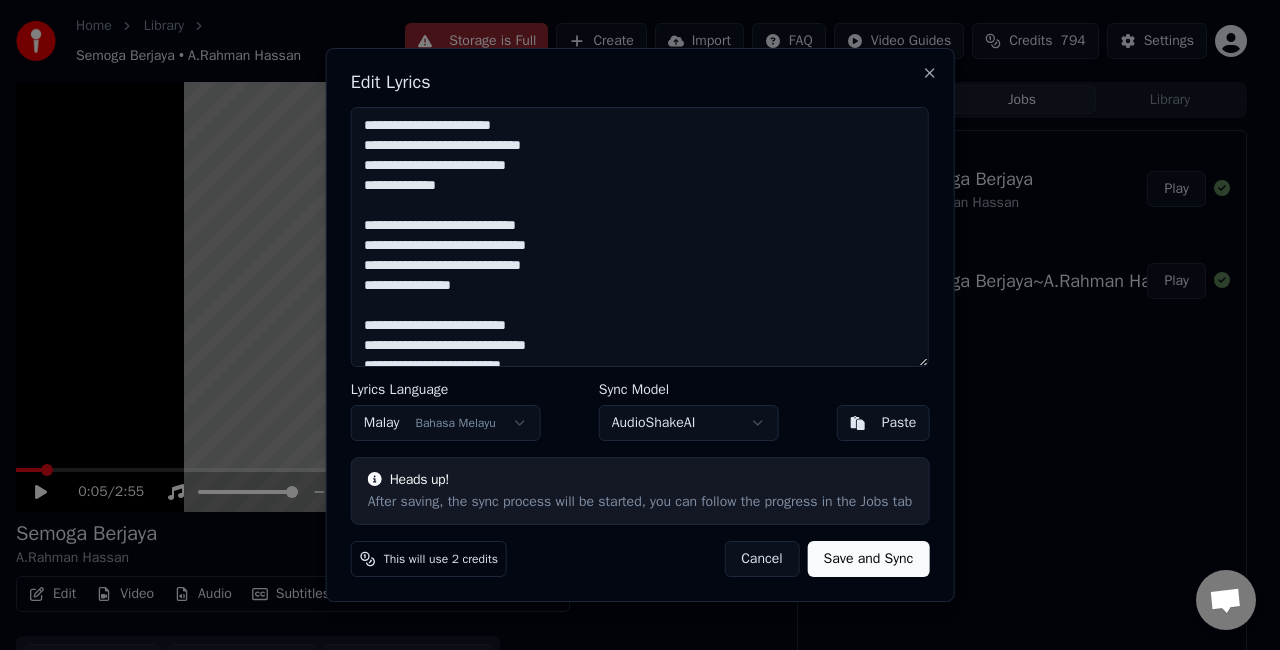 click on "**********" at bounding box center (640, 237) 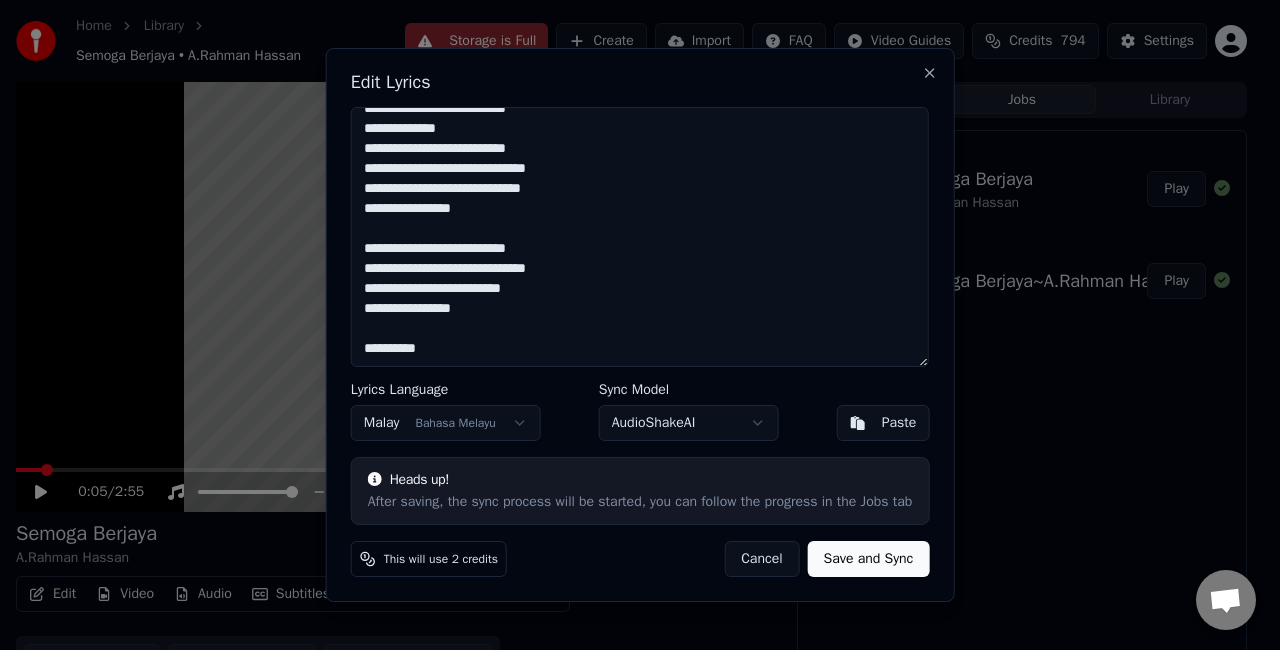 scroll, scrollTop: 100, scrollLeft: 0, axis: vertical 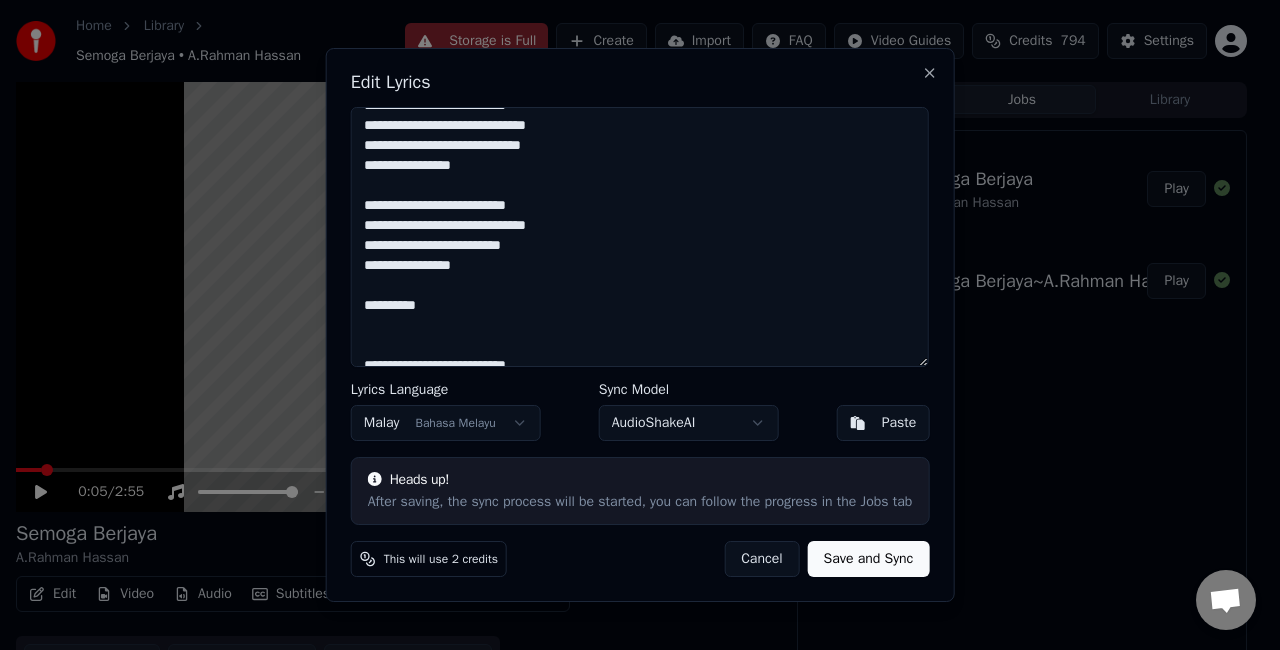 click on "**********" at bounding box center (640, 237) 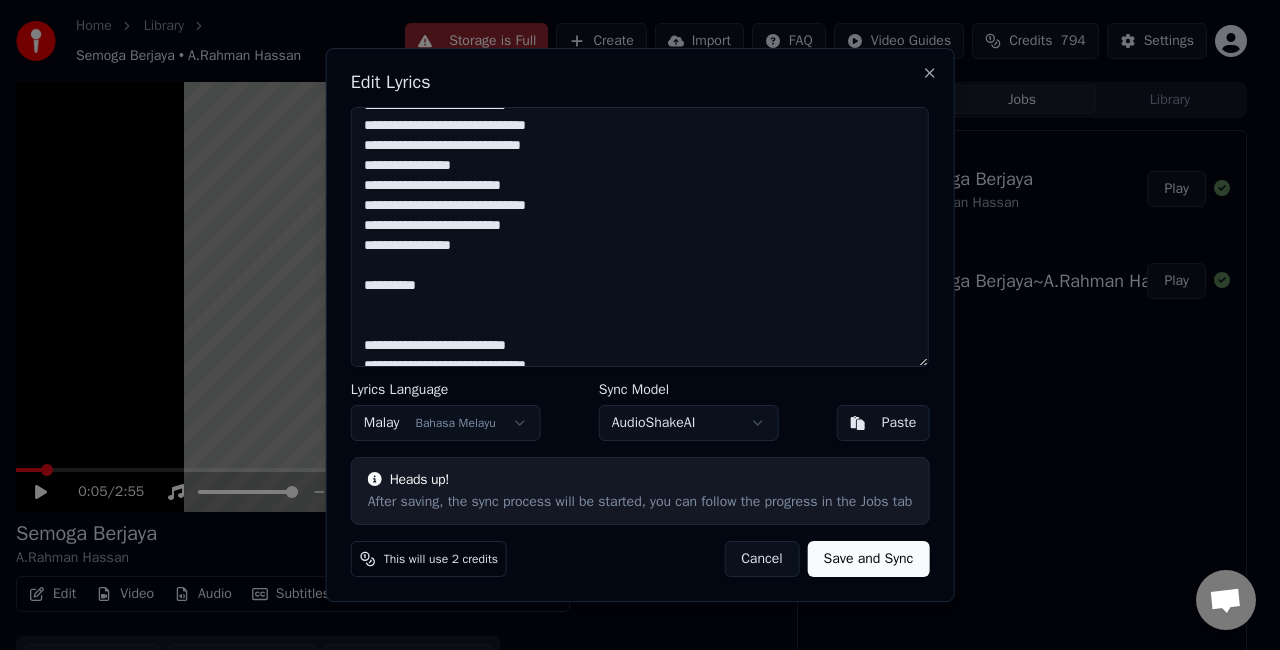 click on "**********" at bounding box center (640, 237) 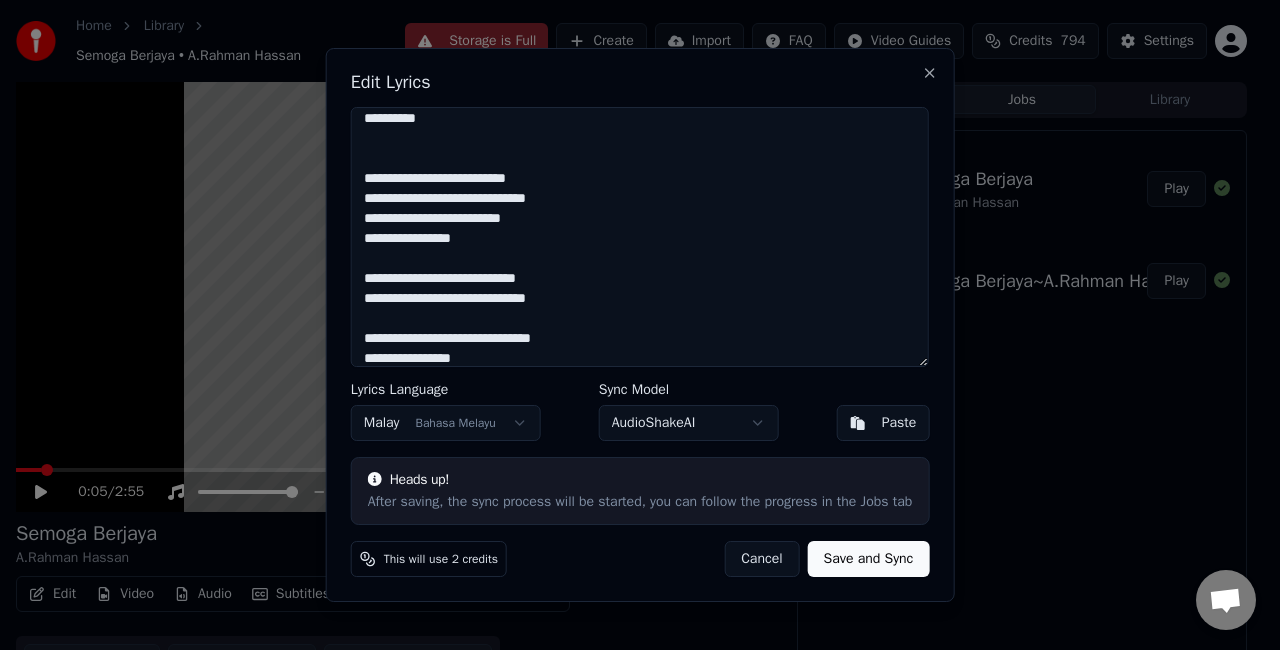 scroll, scrollTop: 147, scrollLeft: 0, axis: vertical 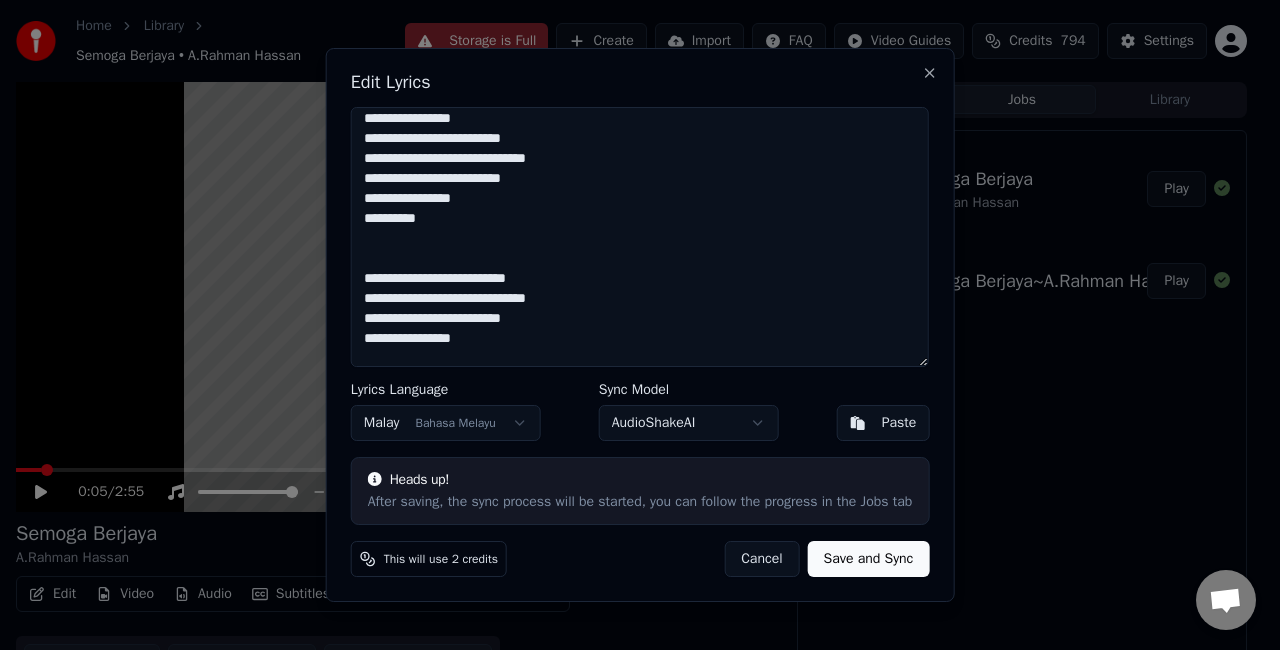 click on "**********" at bounding box center (640, 237) 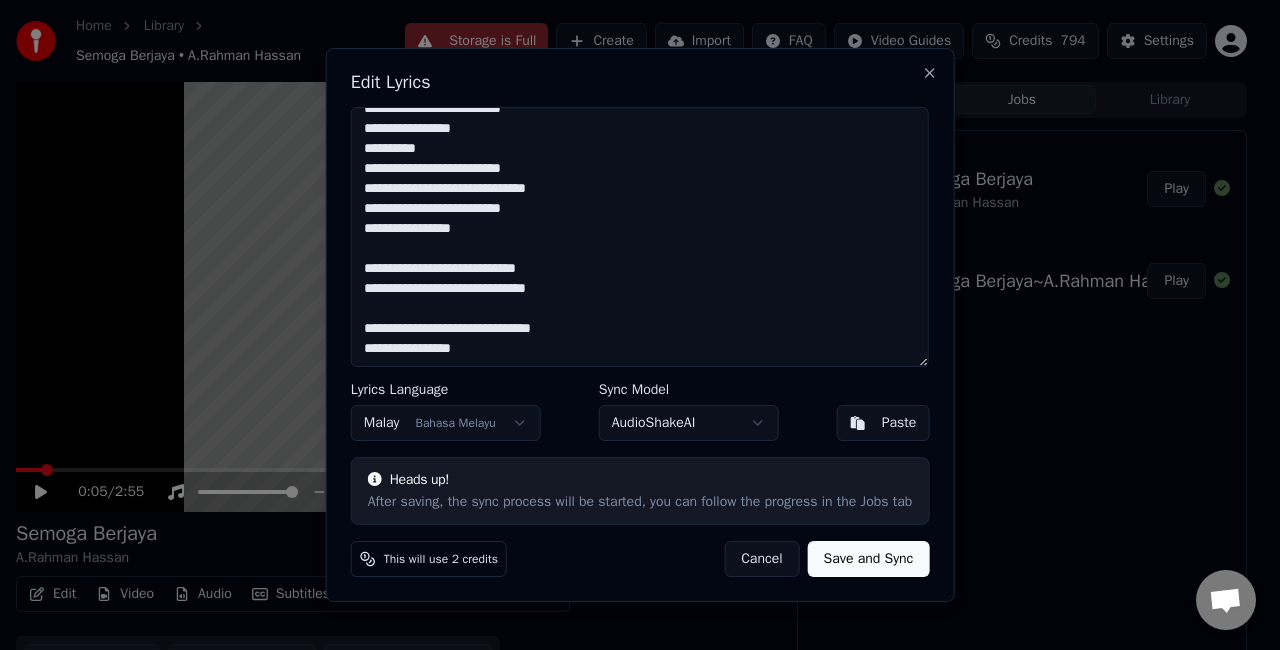 scroll, scrollTop: 247, scrollLeft: 0, axis: vertical 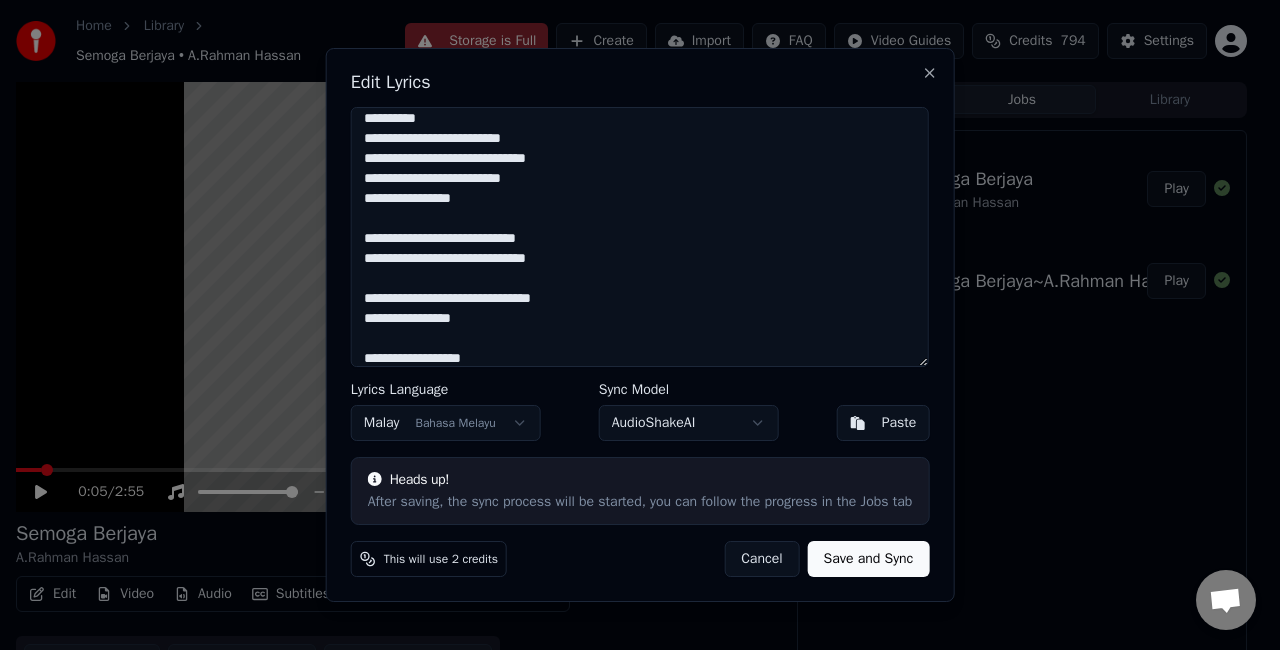 click on "**********" at bounding box center [640, 237] 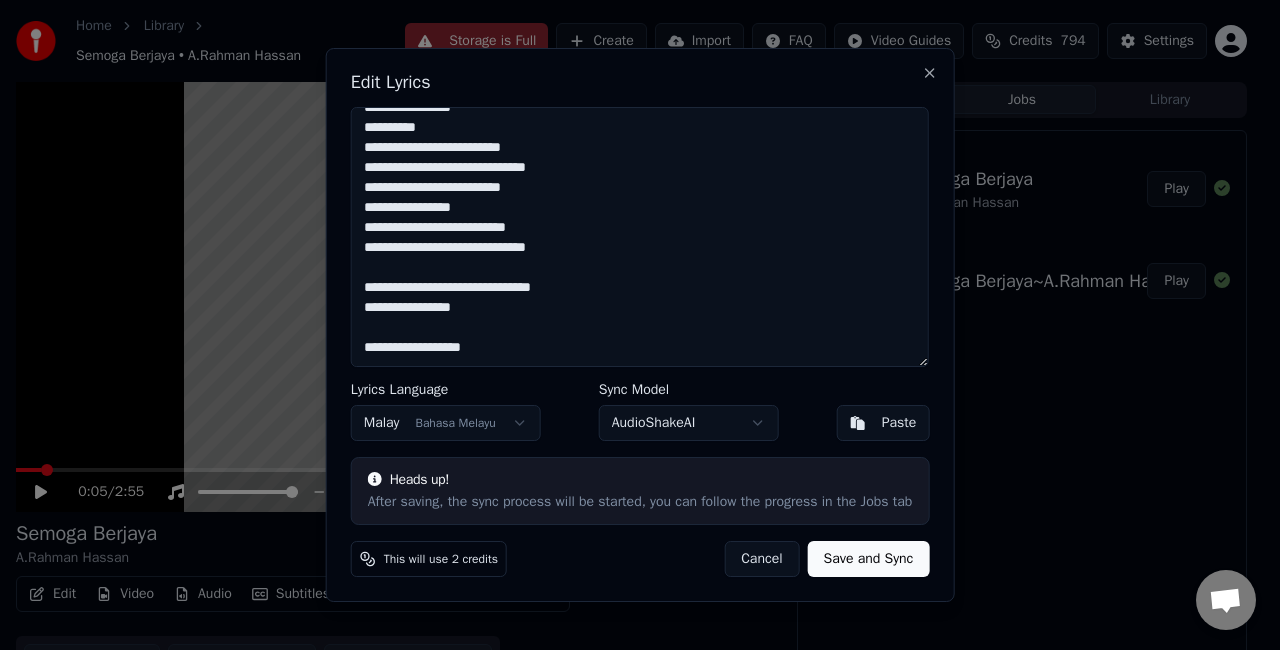 scroll, scrollTop: 237, scrollLeft: 0, axis: vertical 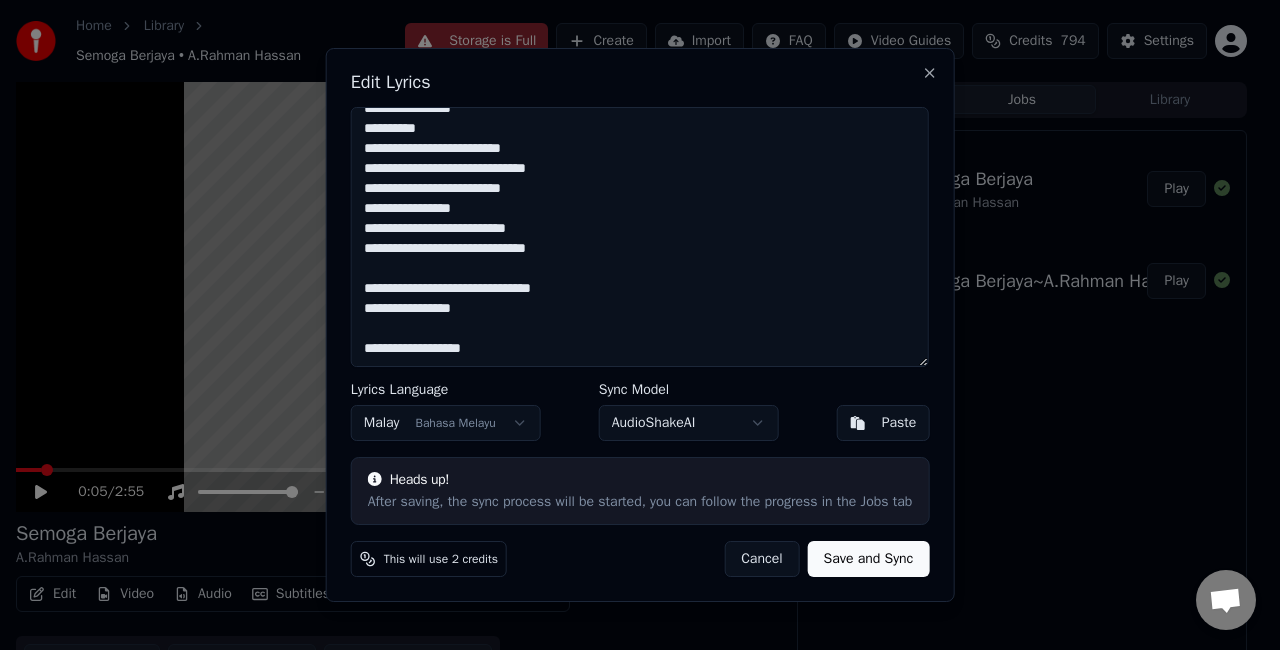 click on "**********" at bounding box center [640, 237] 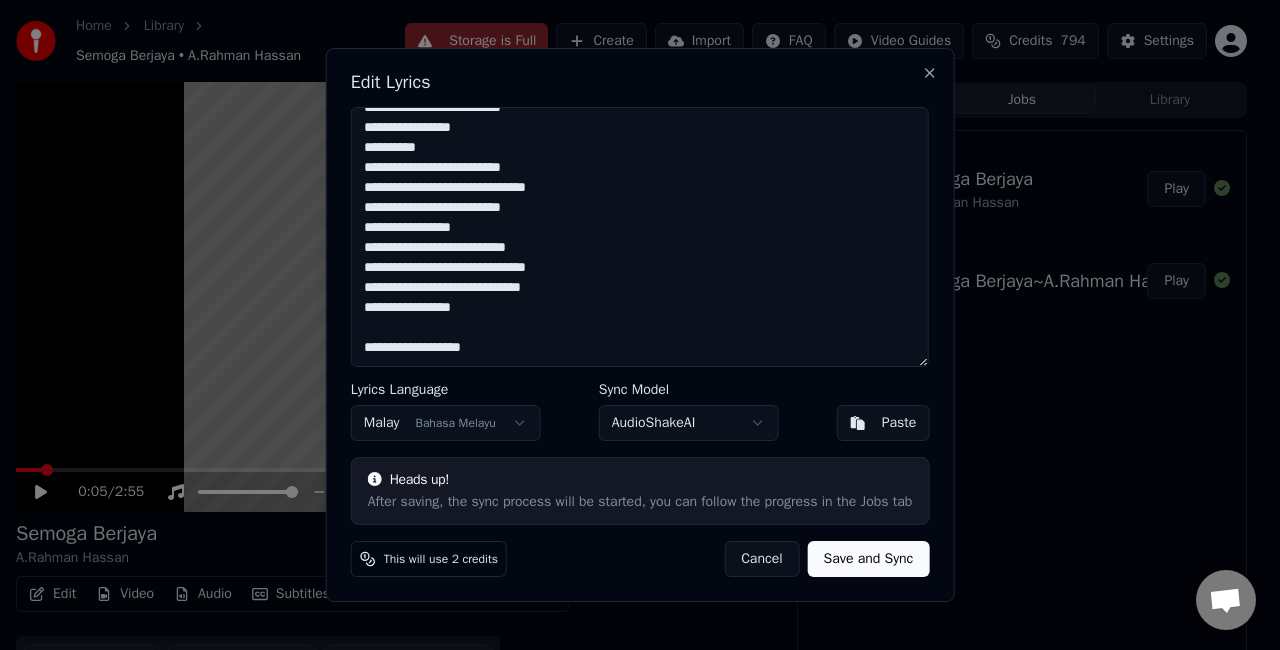 scroll, scrollTop: 217, scrollLeft: 0, axis: vertical 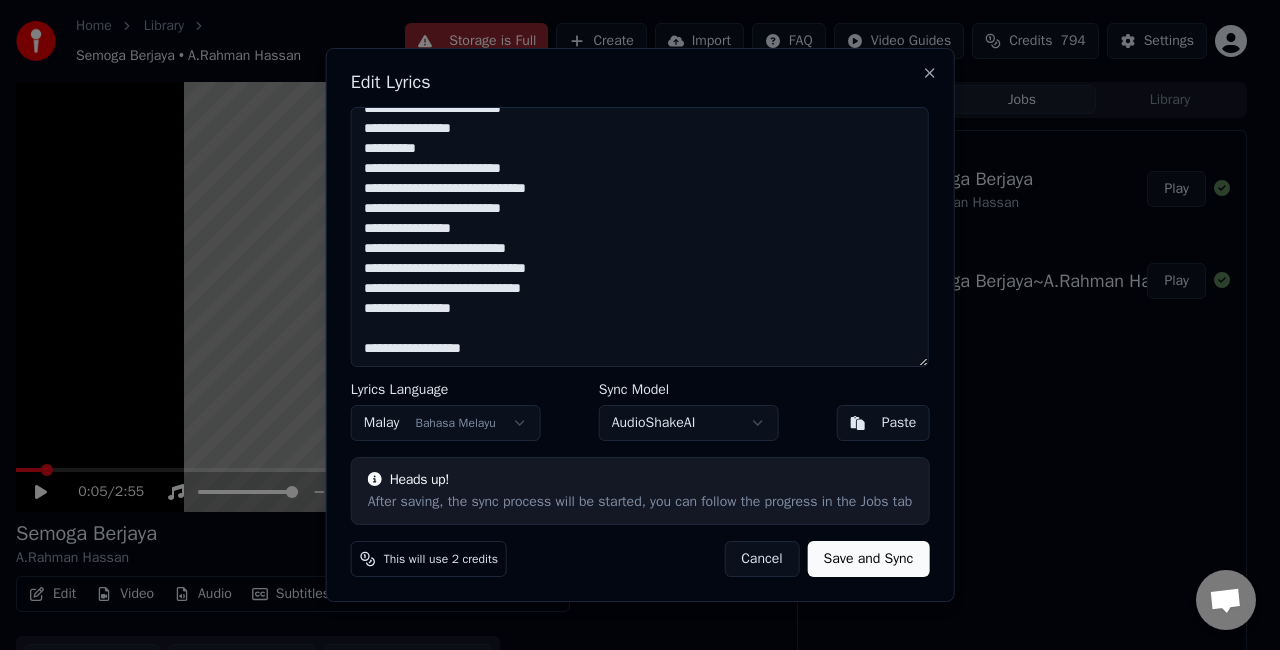 type on "**********" 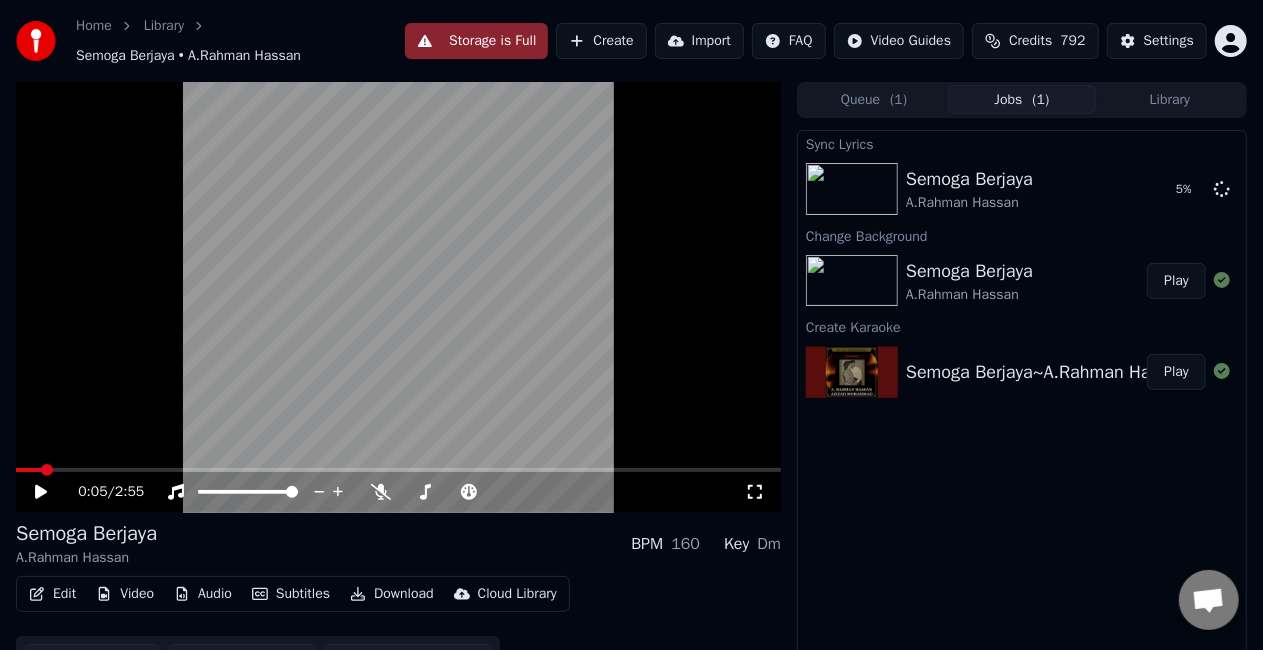 click on "Edit" at bounding box center (52, 594) 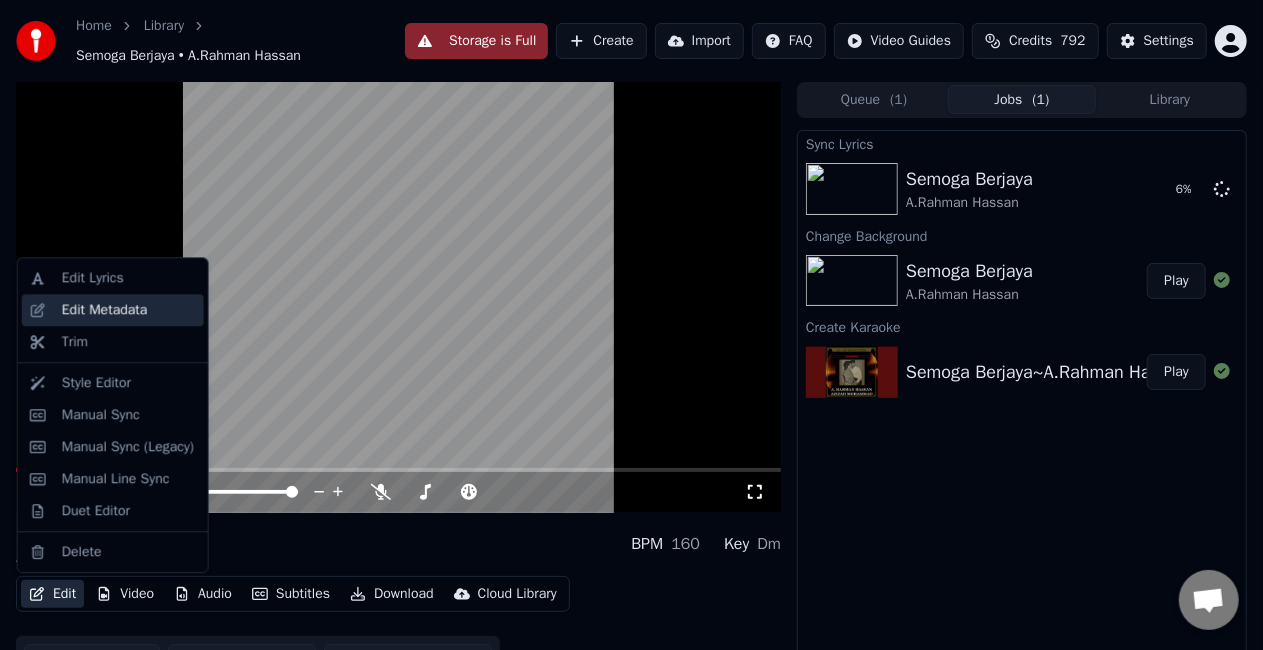 click on "Edit Metadata" at bounding box center [105, 310] 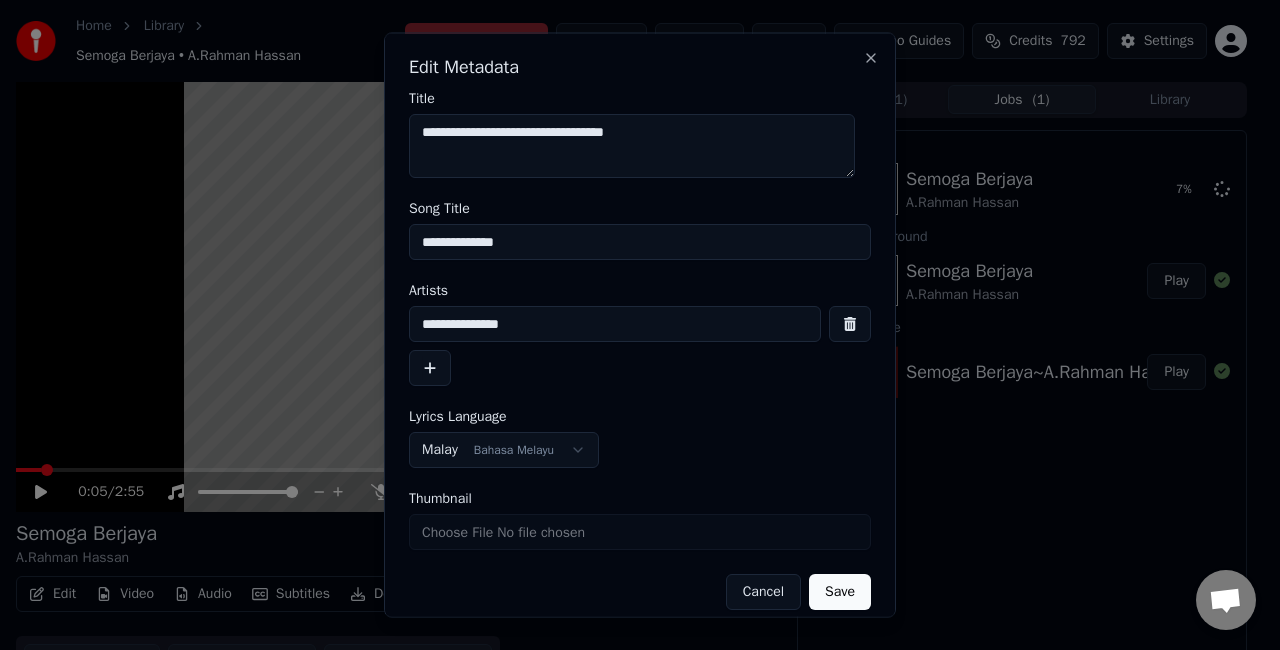 click on "**********" at bounding box center (640, 242) 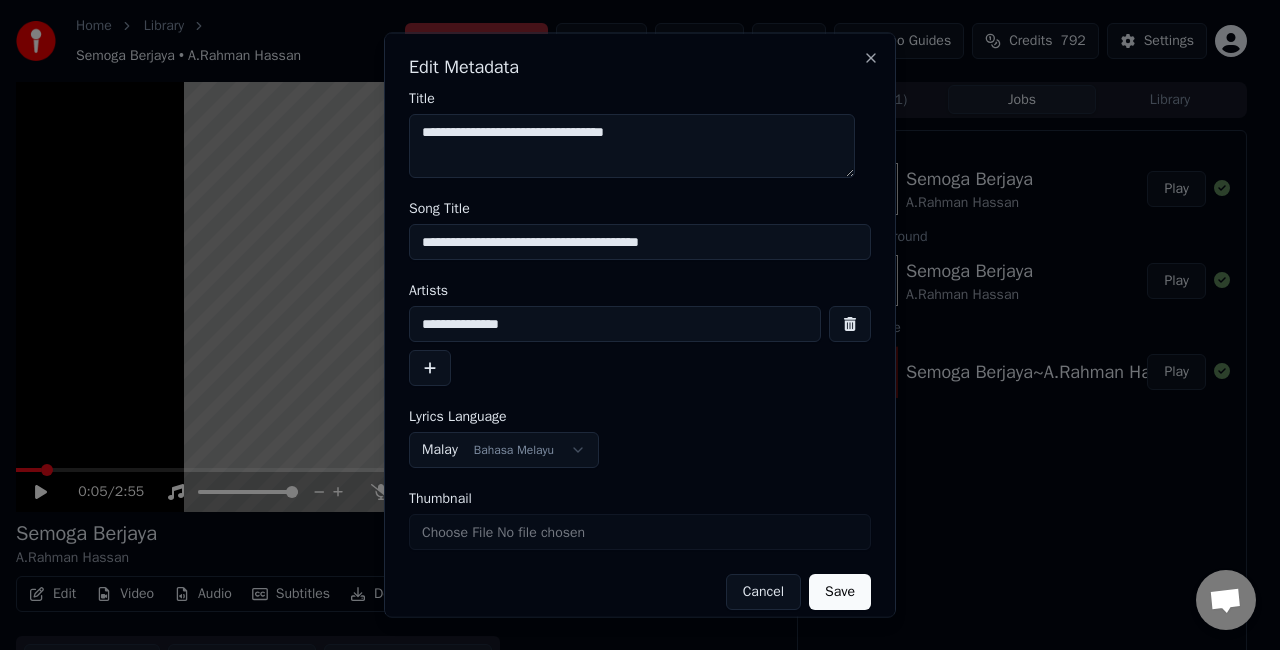 type on "**********" 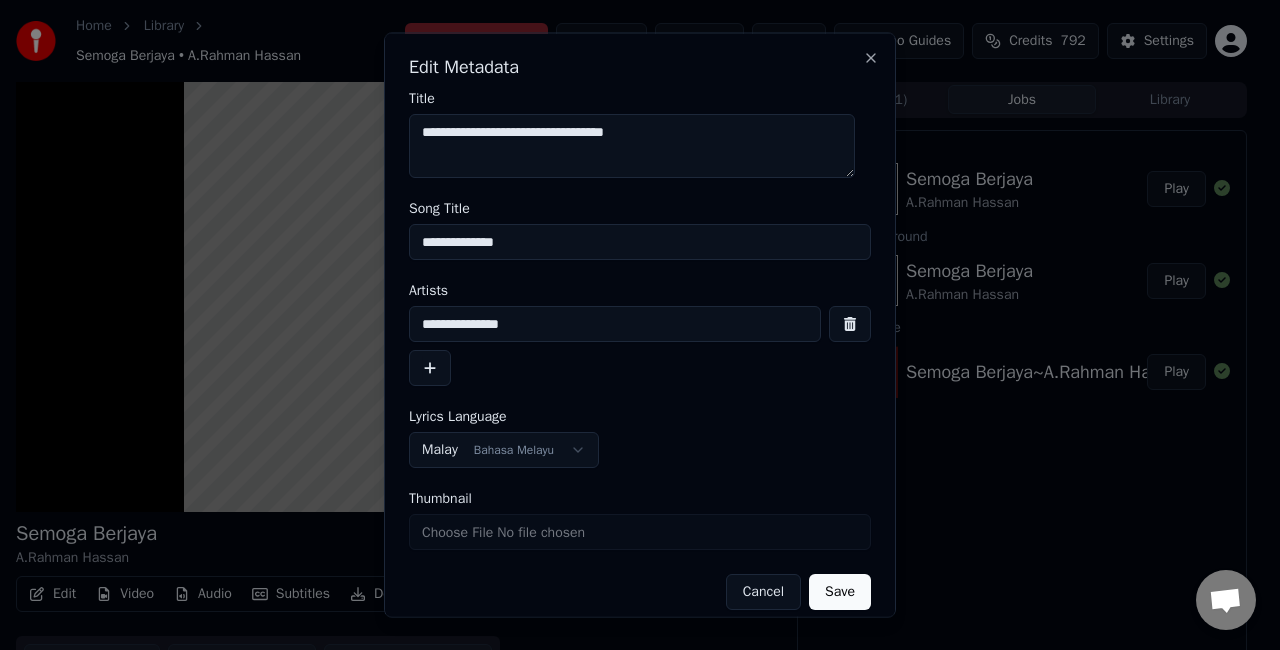 click on "Save" at bounding box center [840, 592] 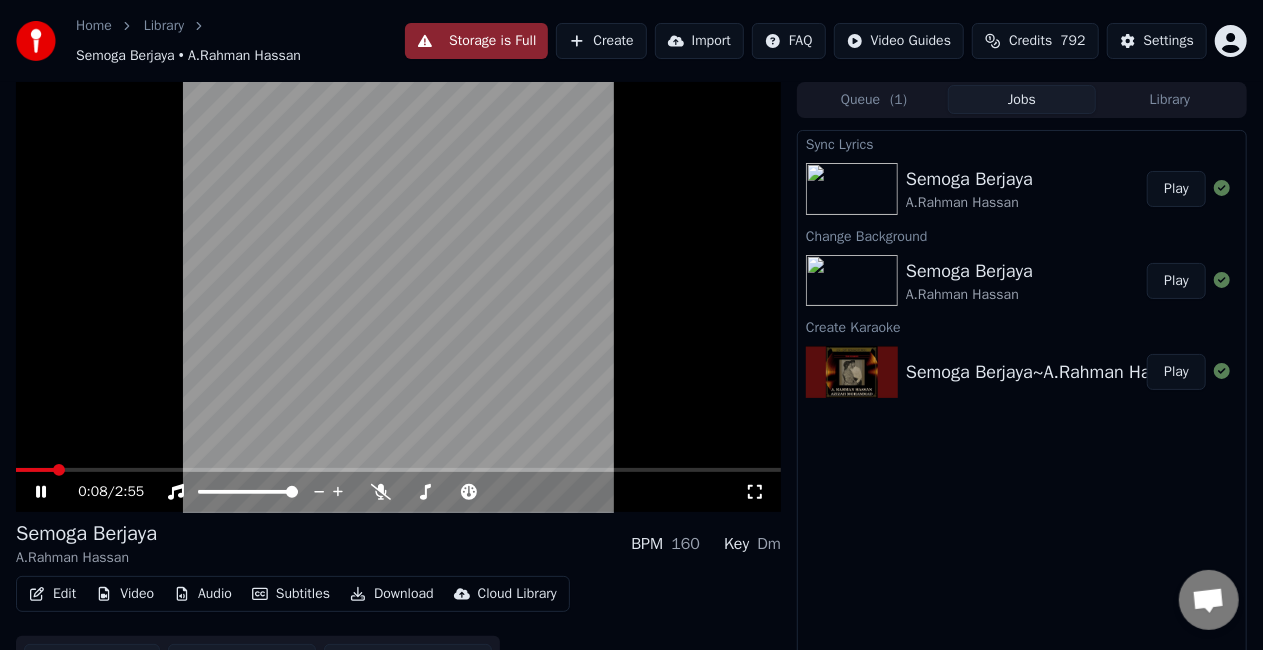 click on "Play" at bounding box center (1176, 189) 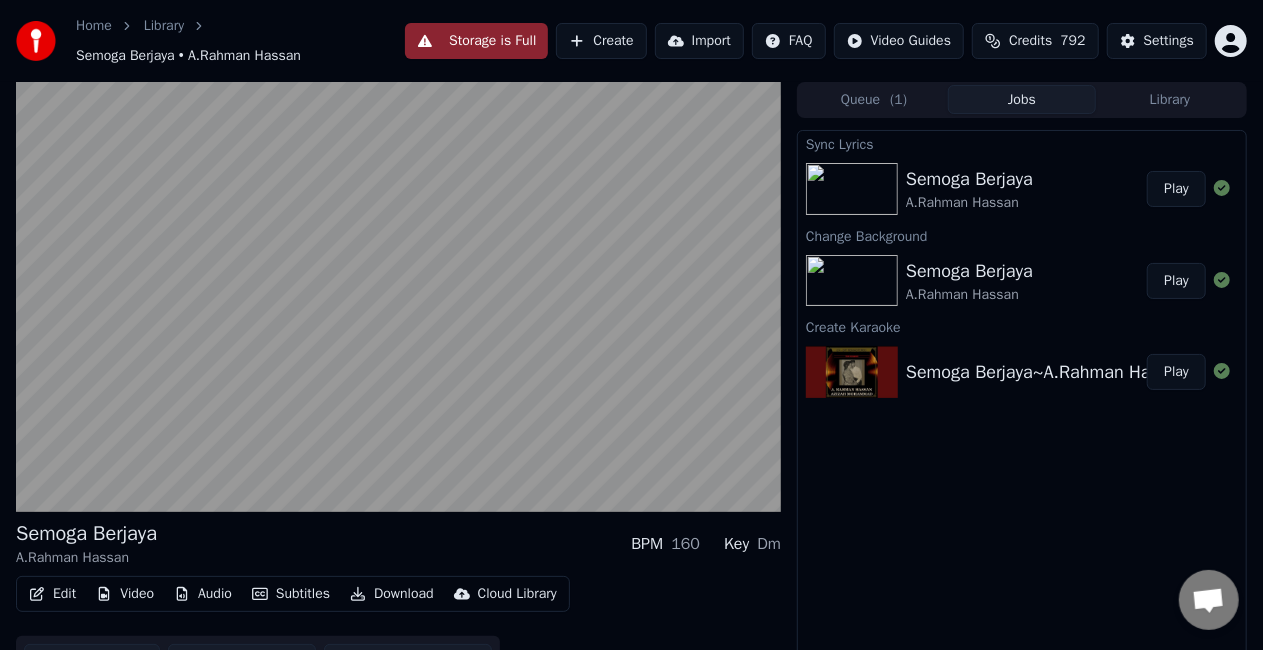 type 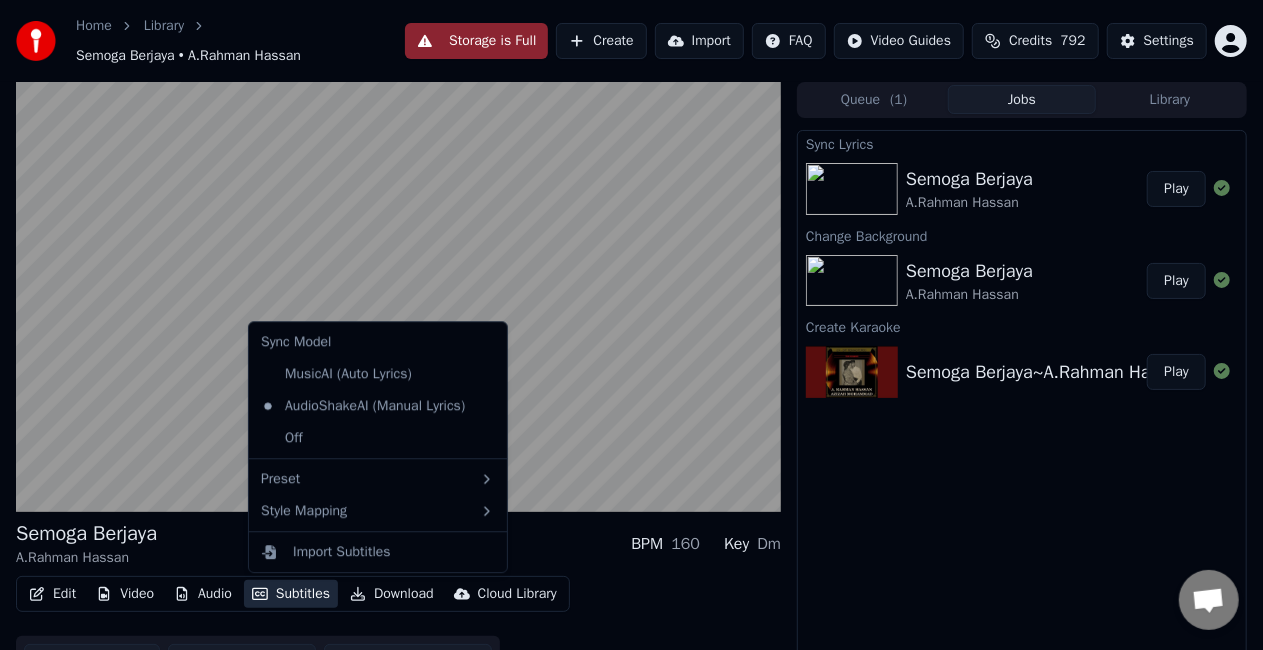 click on "Subtitles" at bounding box center (291, 594) 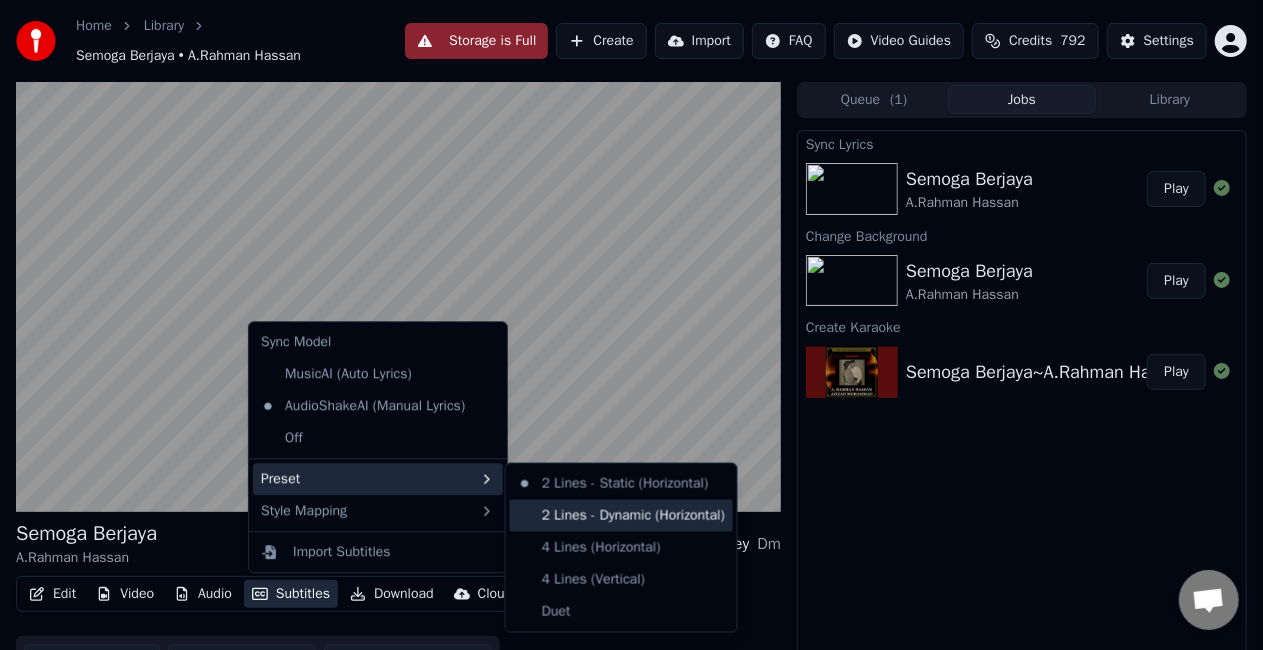 click on "2 Lines - Dynamic (Horizontal)" at bounding box center (621, 516) 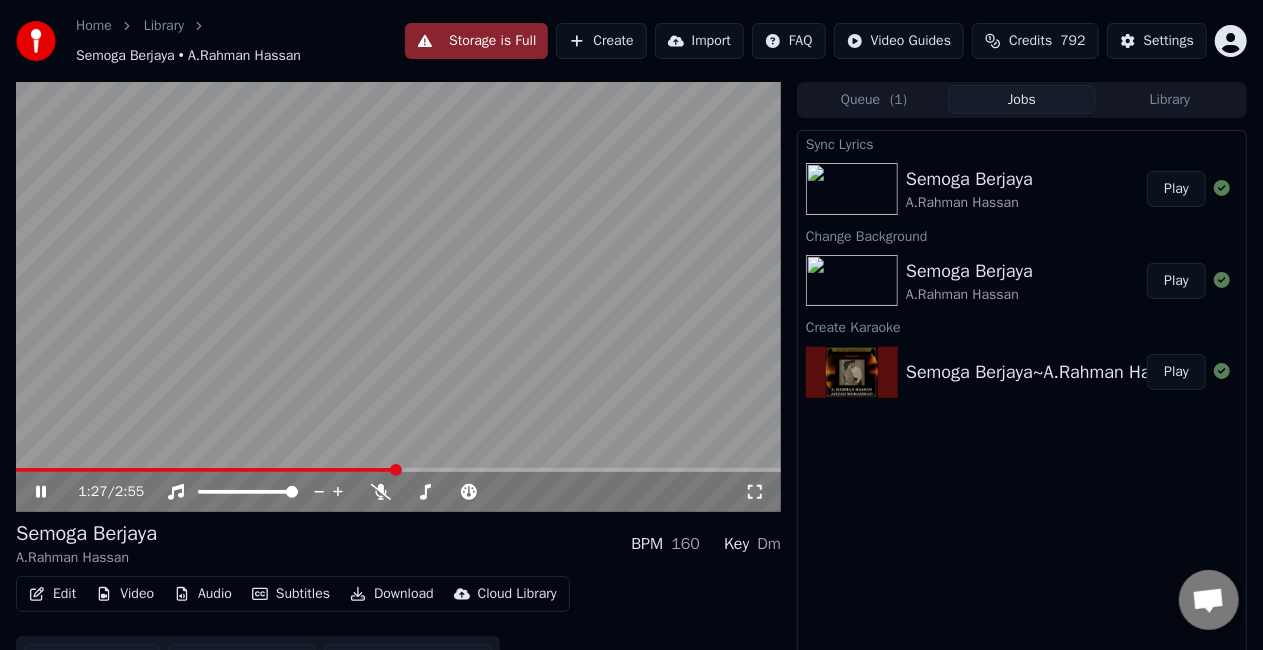 click at bounding box center [206, 470] 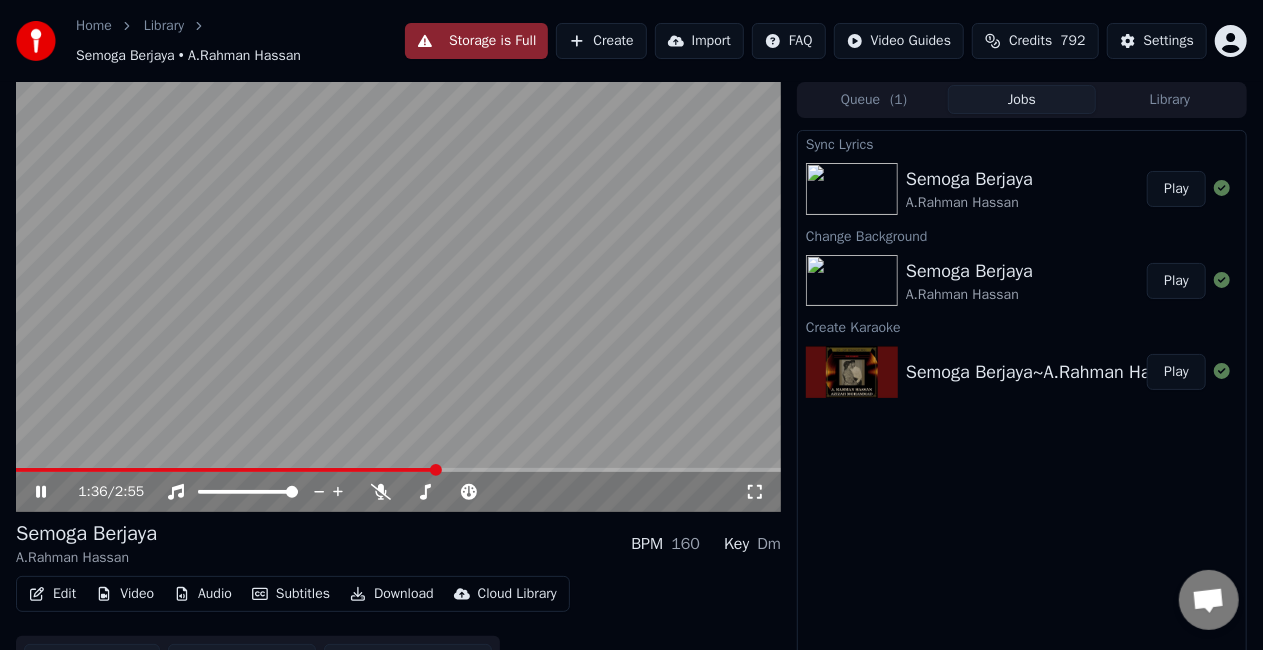 click 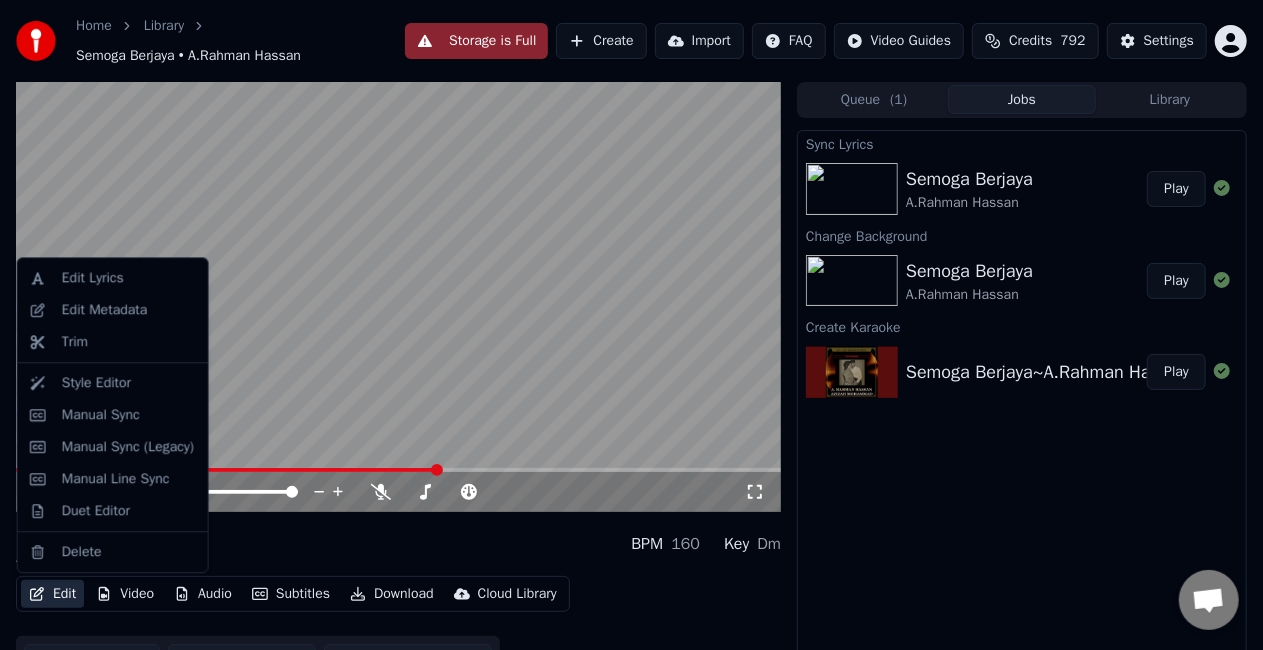 click on "Edit" at bounding box center [52, 594] 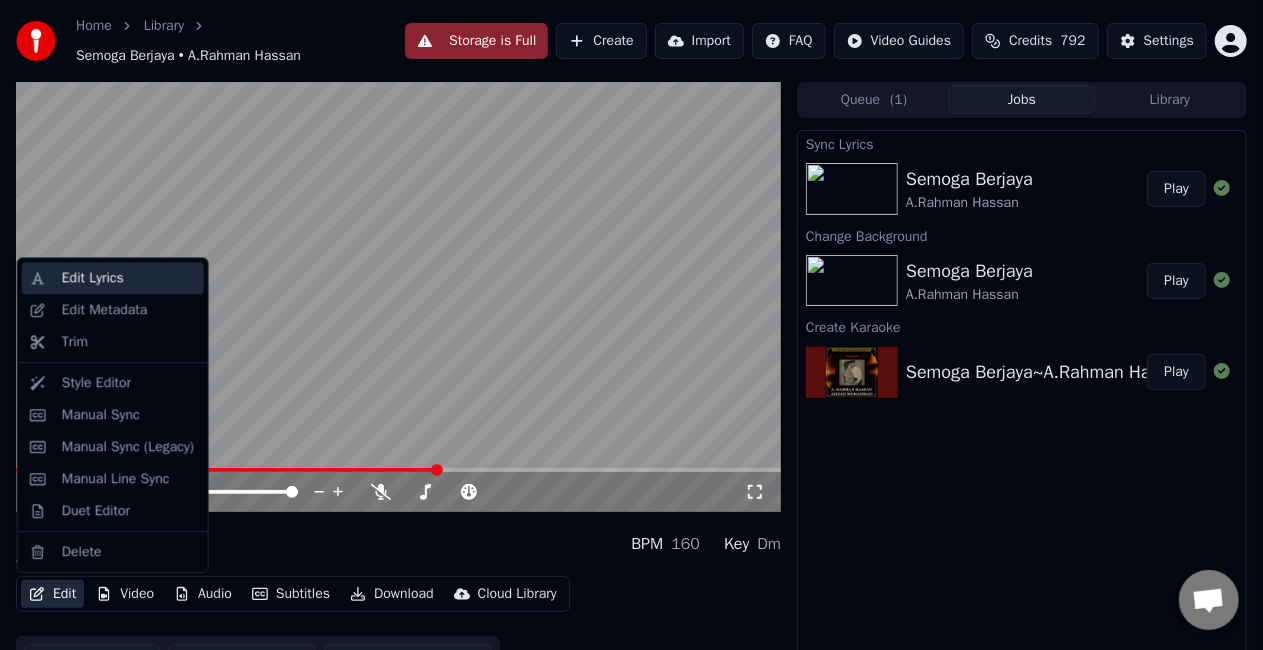 click on "Edit Lyrics" at bounding box center [93, 278] 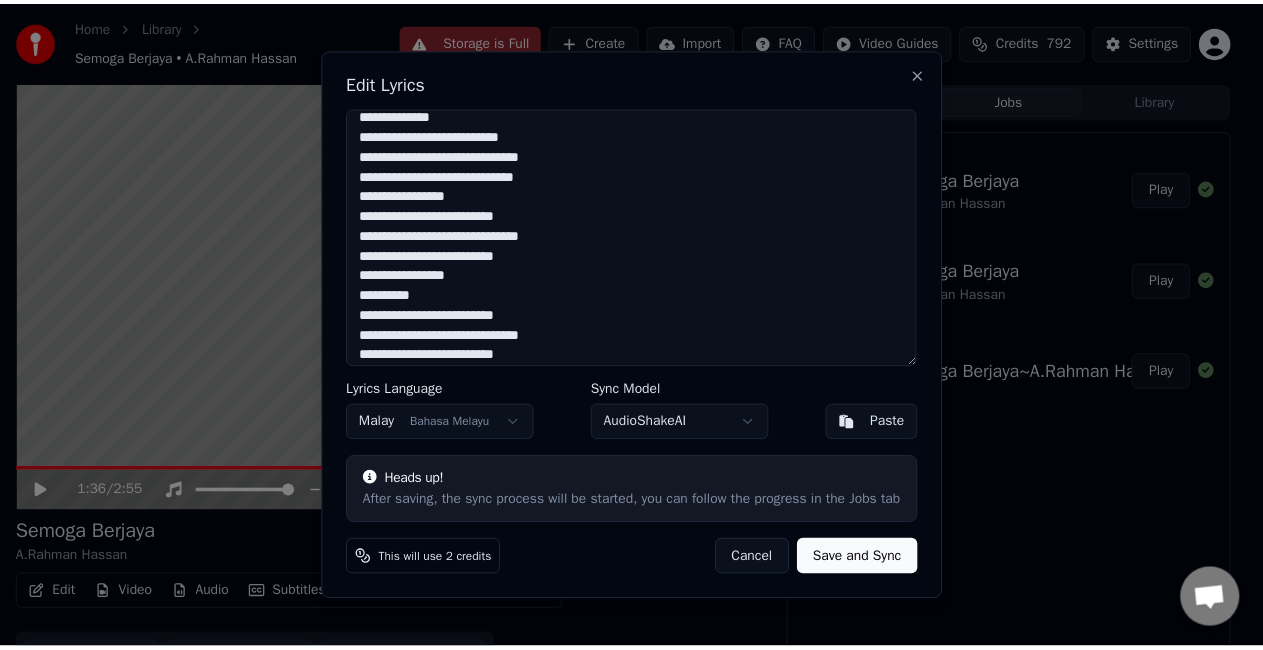 scroll, scrollTop: 100, scrollLeft: 0, axis: vertical 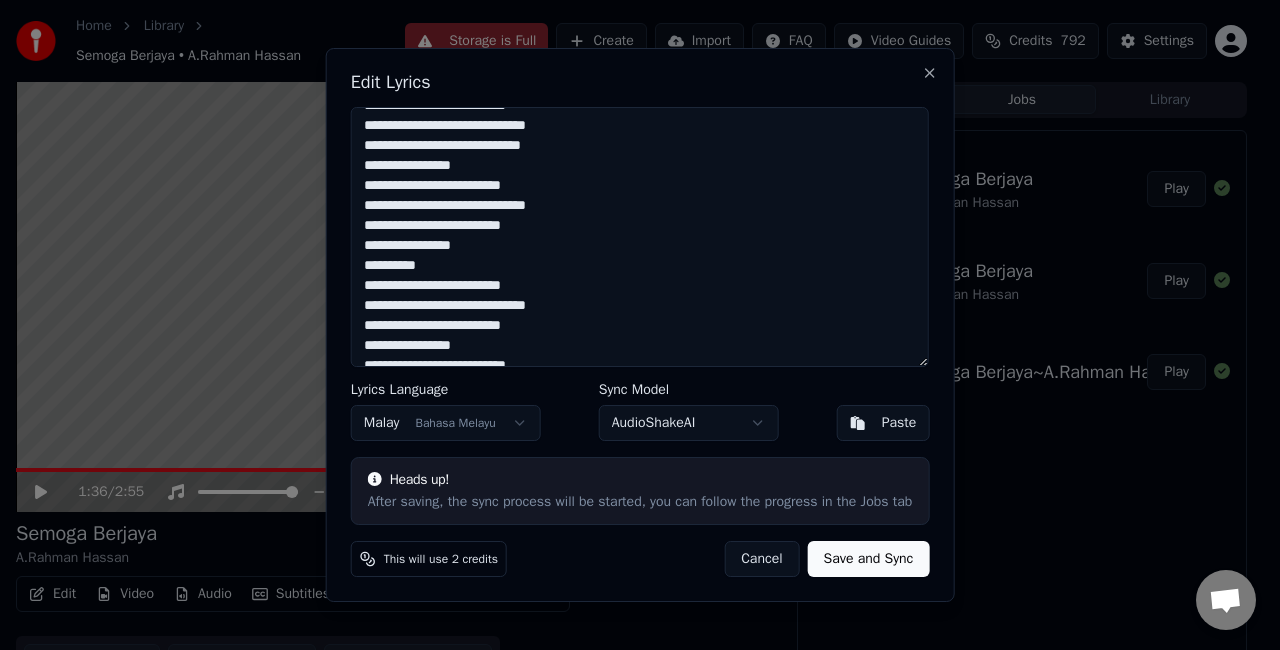 click on "**********" at bounding box center (640, 237) 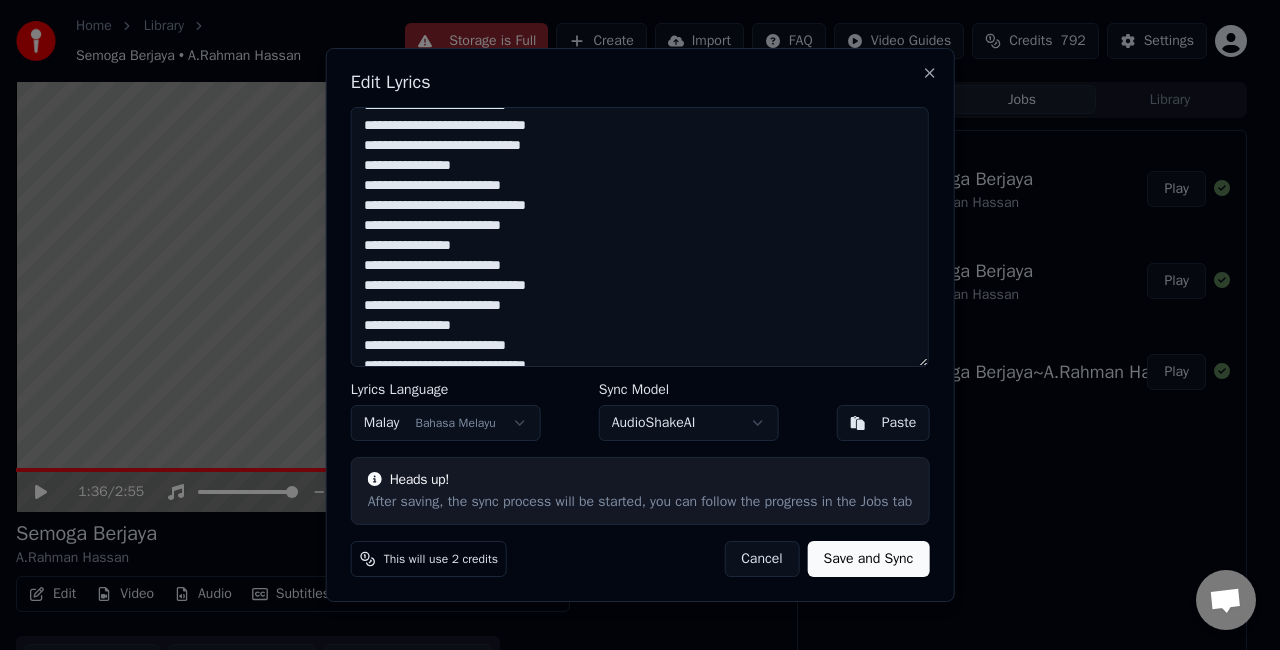 type on "**********" 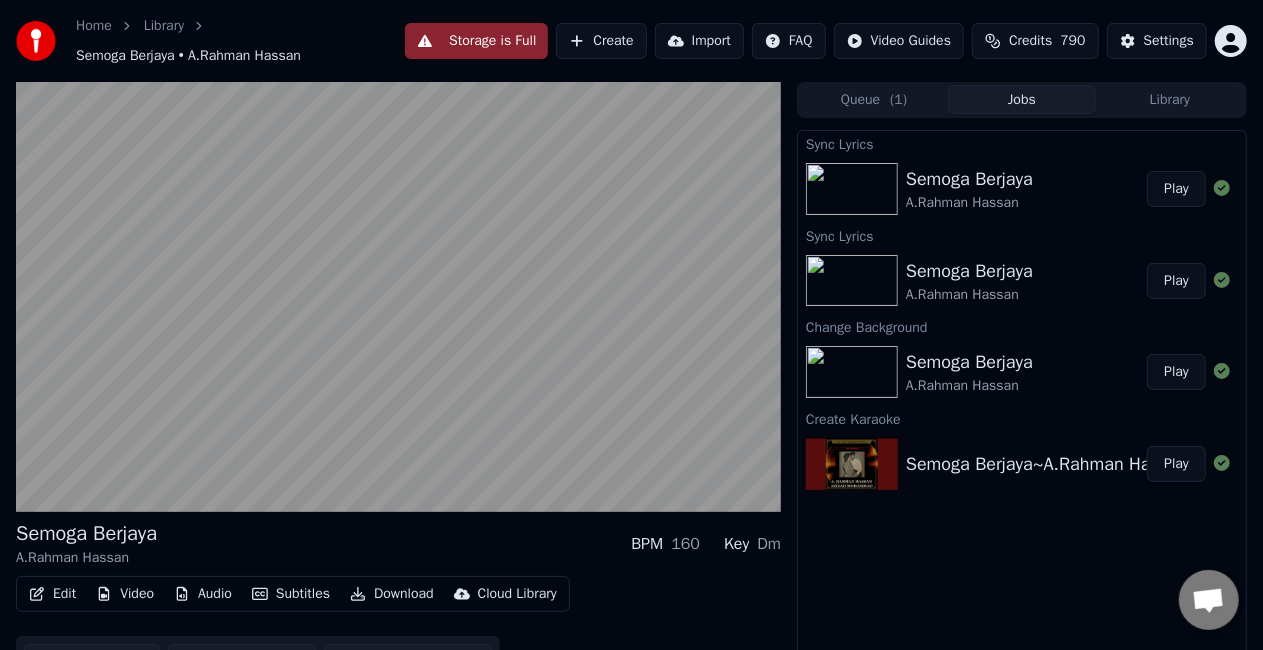 click on "Play" at bounding box center [1176, 189] 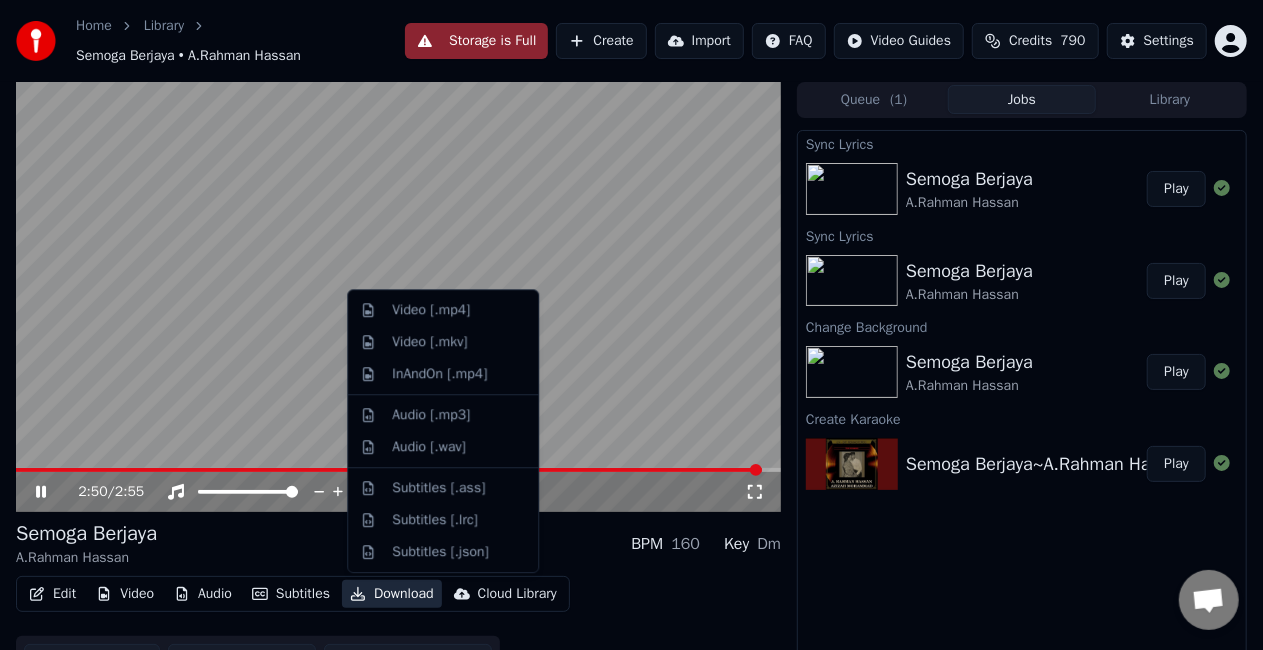 click on "Download" at bounding box center [392, 594] 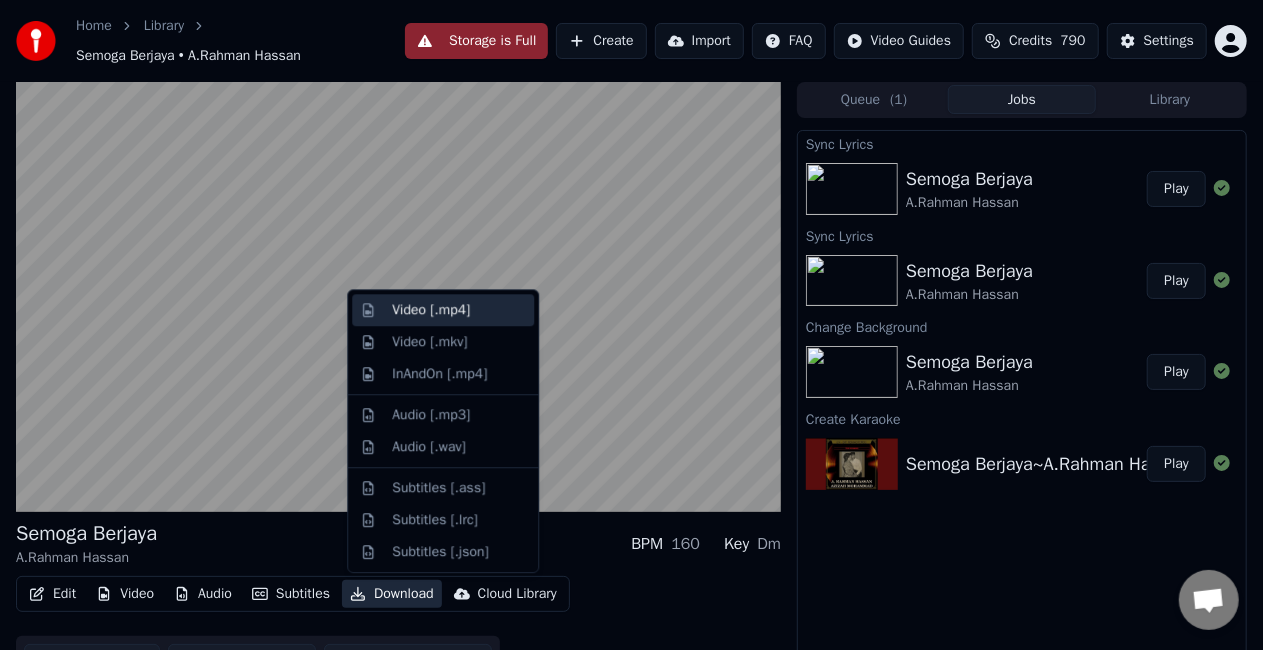 click on "Video [.mp4]" at bounding box center (431, 310) 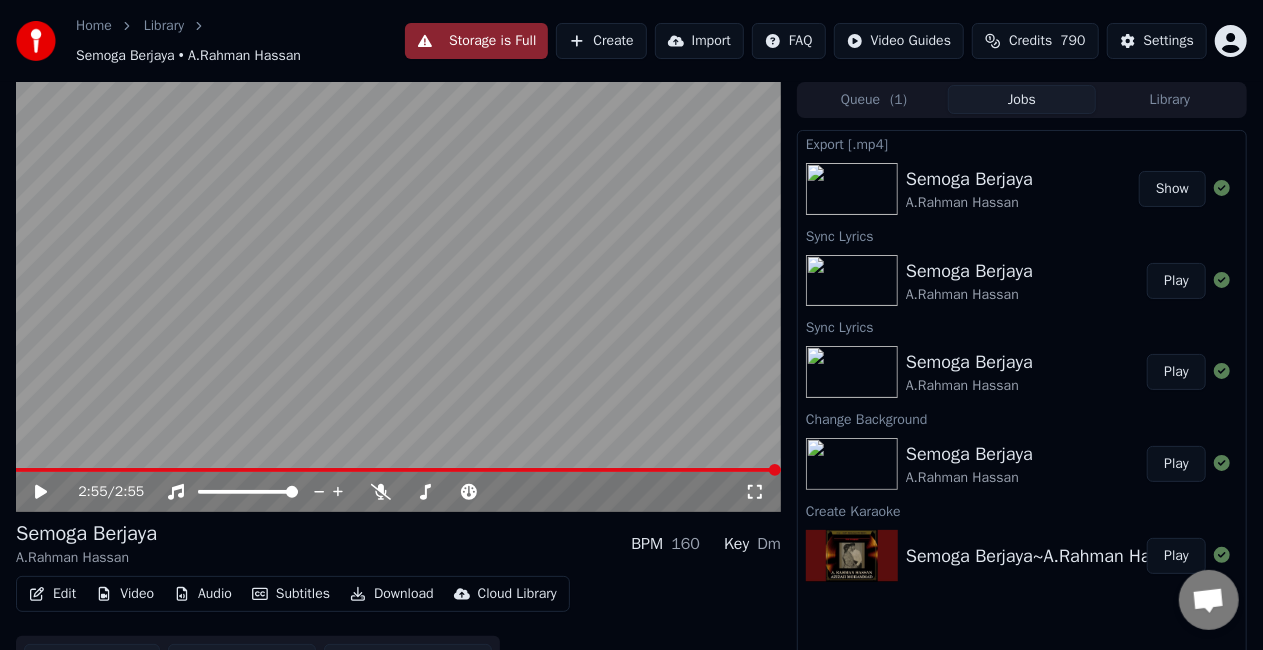 click on "Show" at bounding box center (1172, 189) 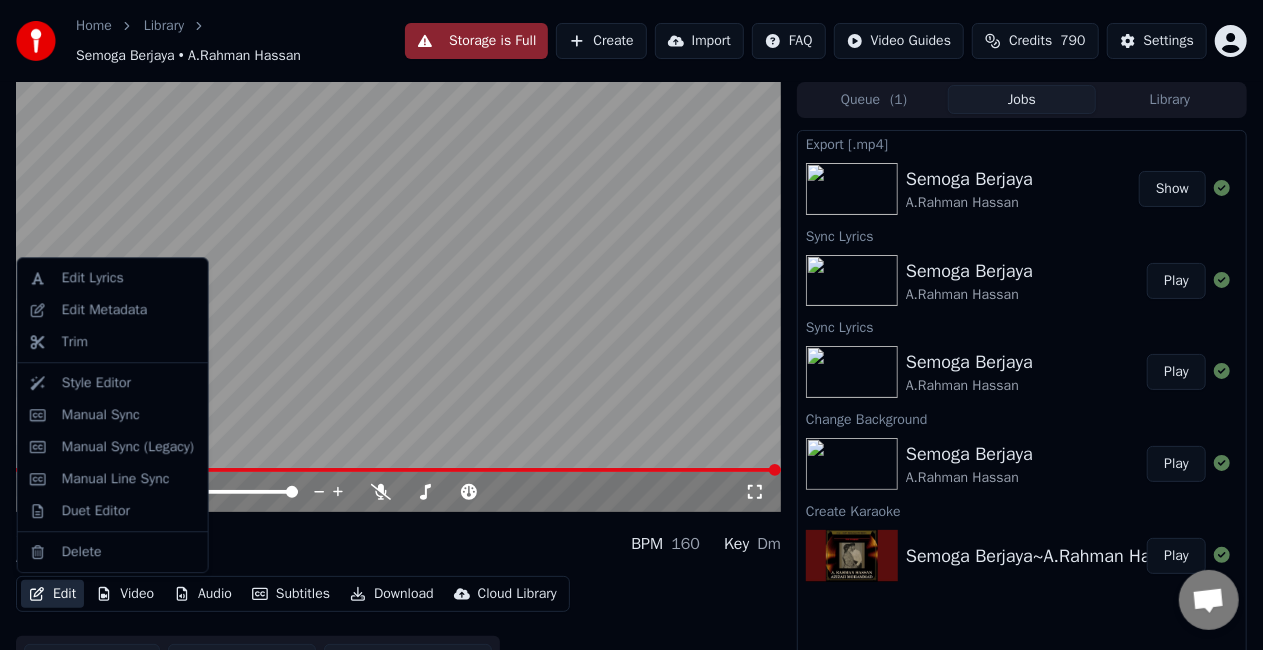 click 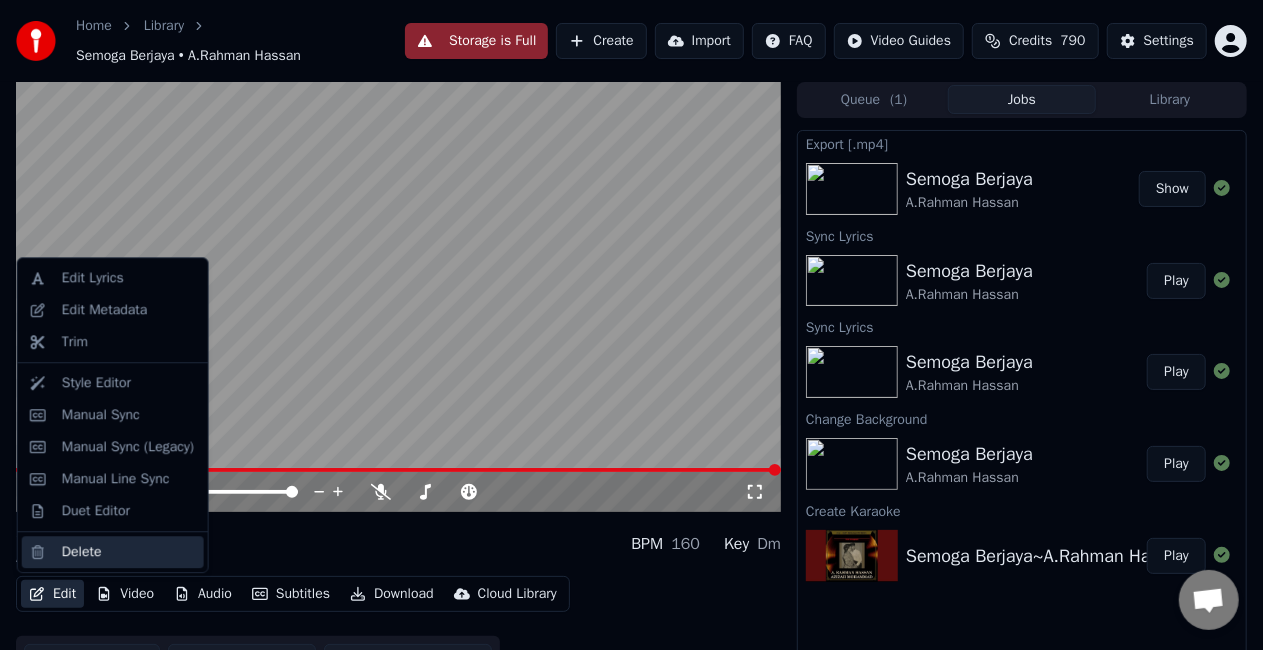 click on "Delete" at bounding box center [82, 552] 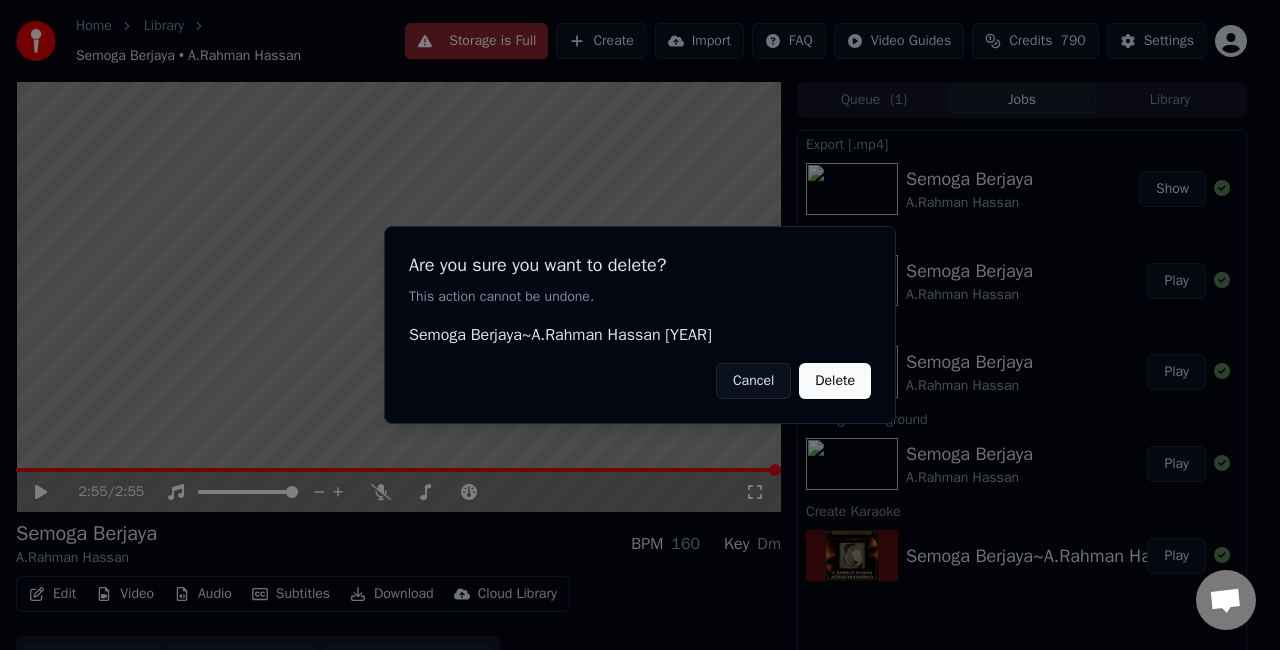 click on "Delete" at bounding box center (835, 381) 